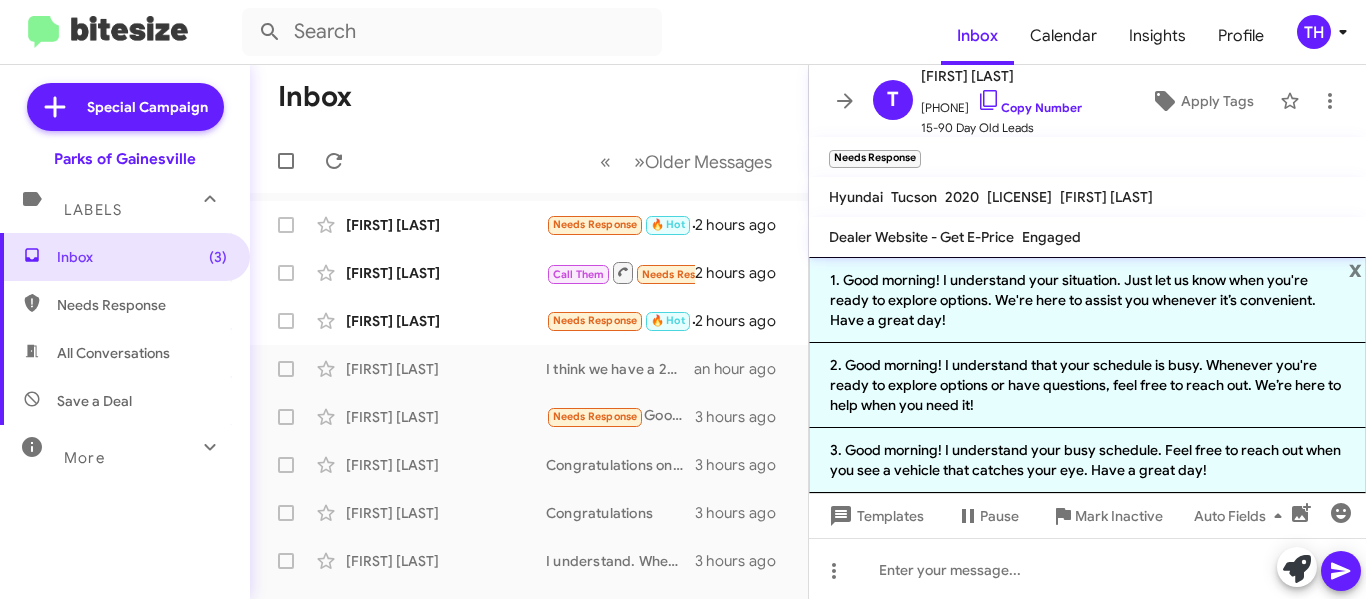 scroll, scrollTop: 0, scrollLeft: 0, axis: both 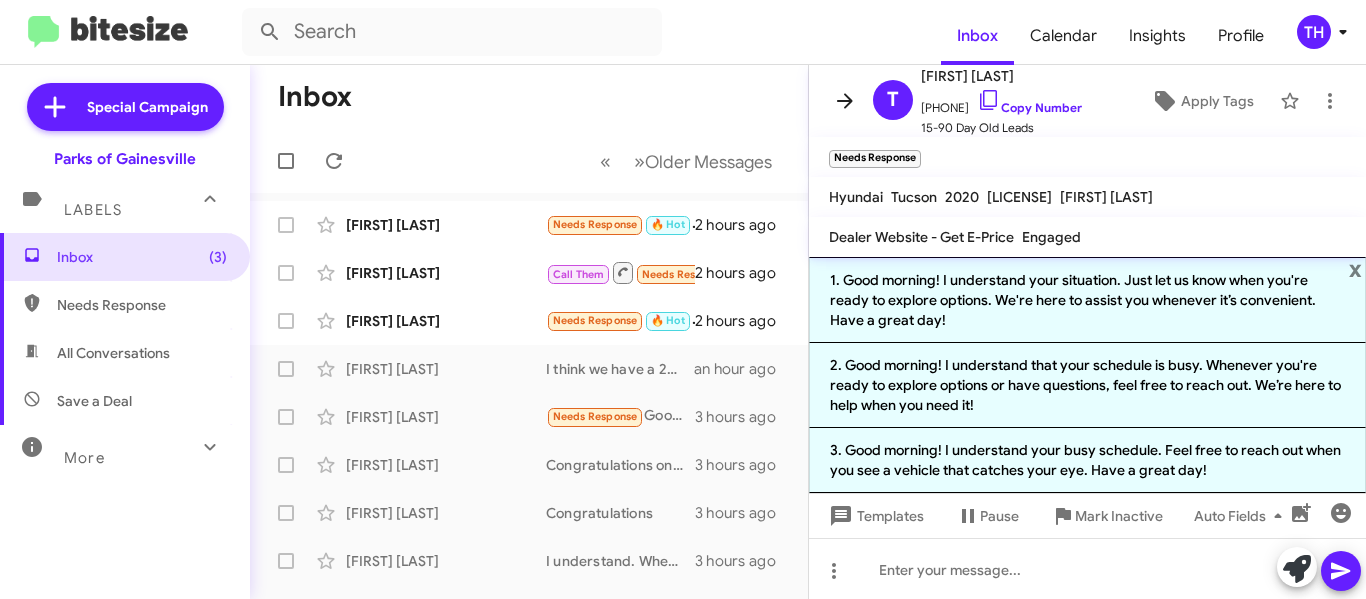 click 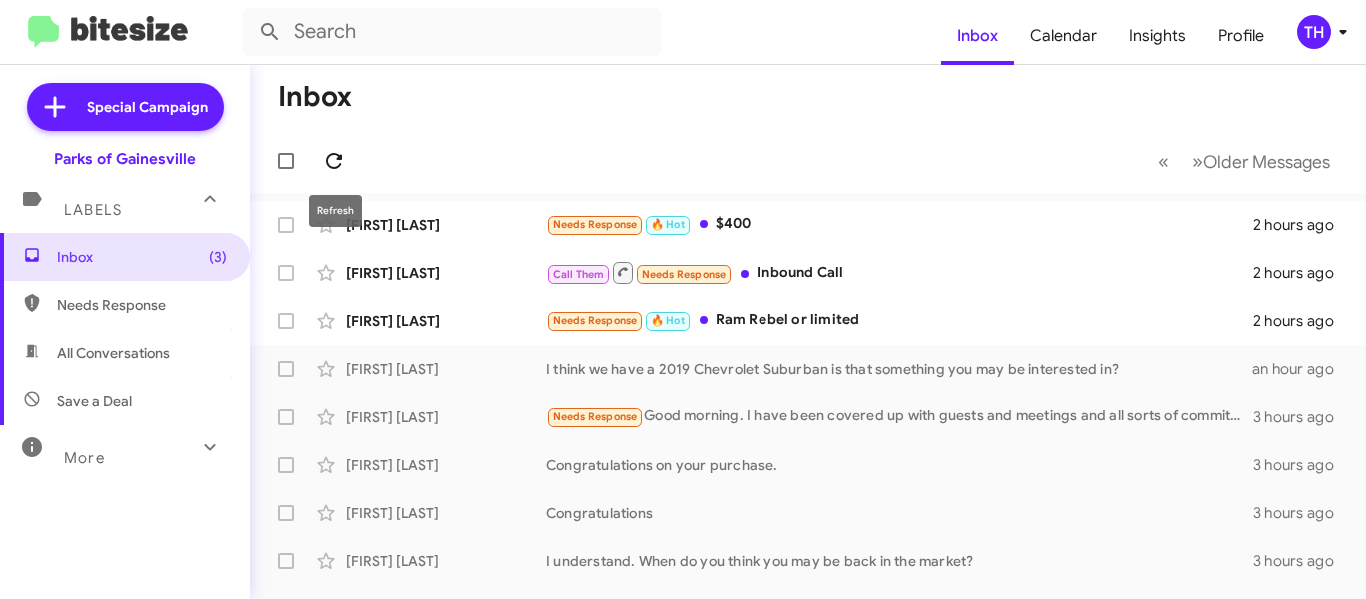 click 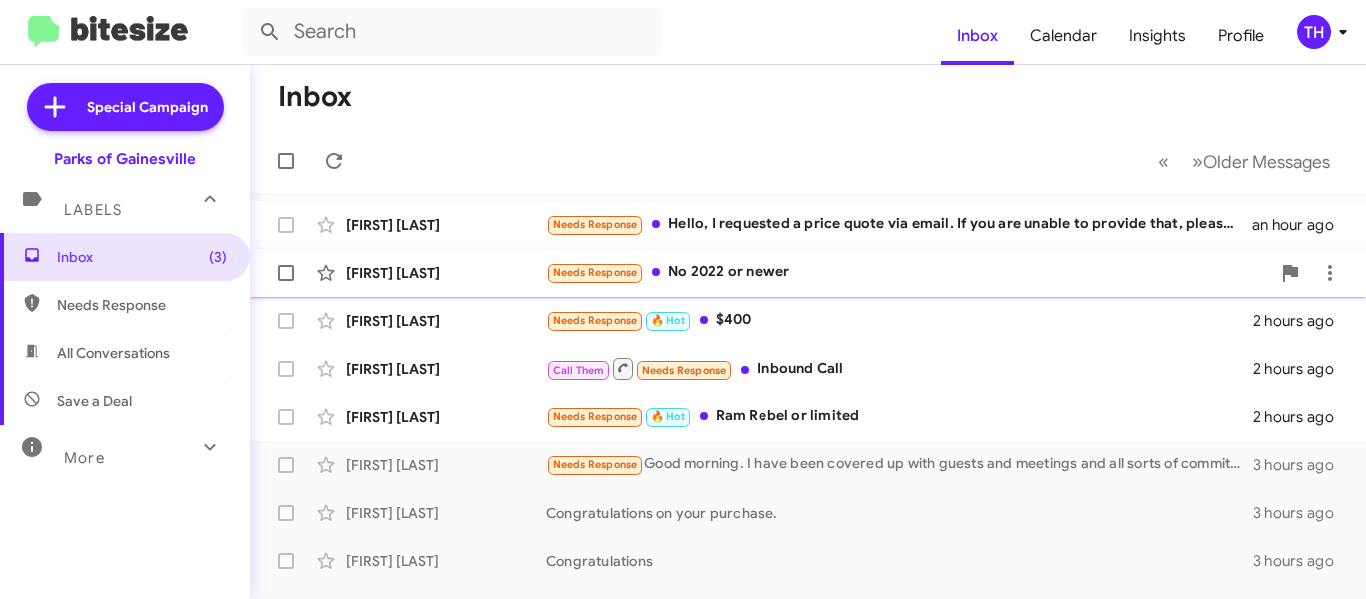 click on "Needs Response   No 2022 or newer" 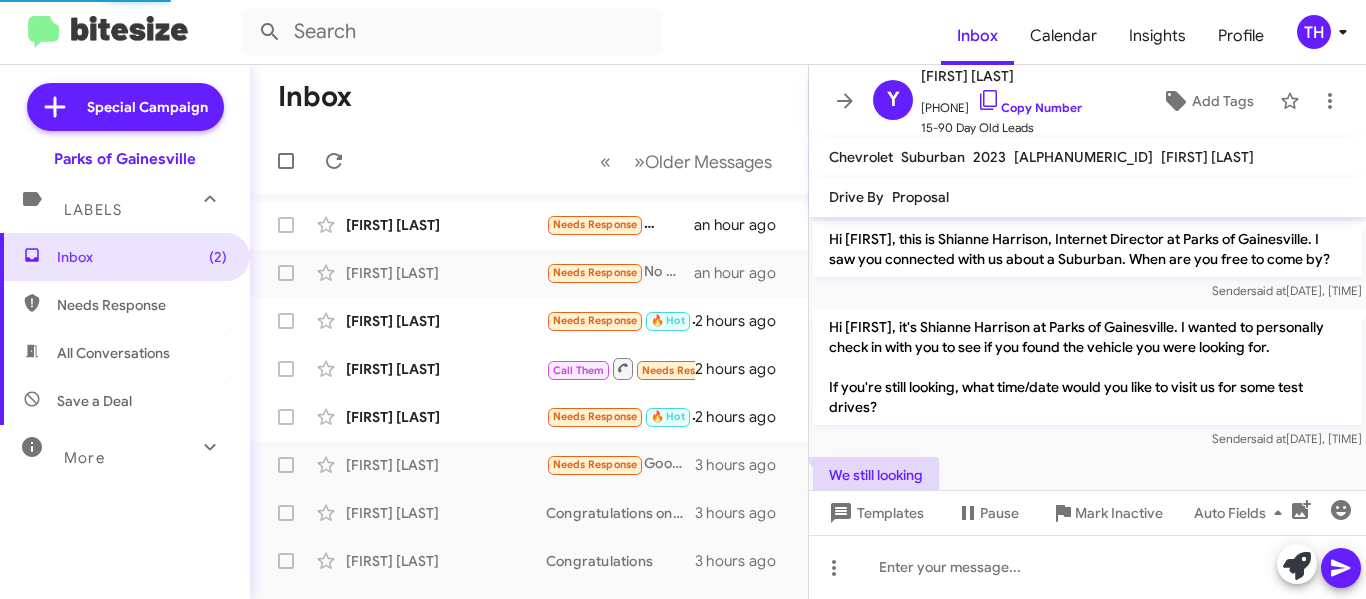 scroll, scrollTop: 309, scrollLeft: 0, axis: vertical 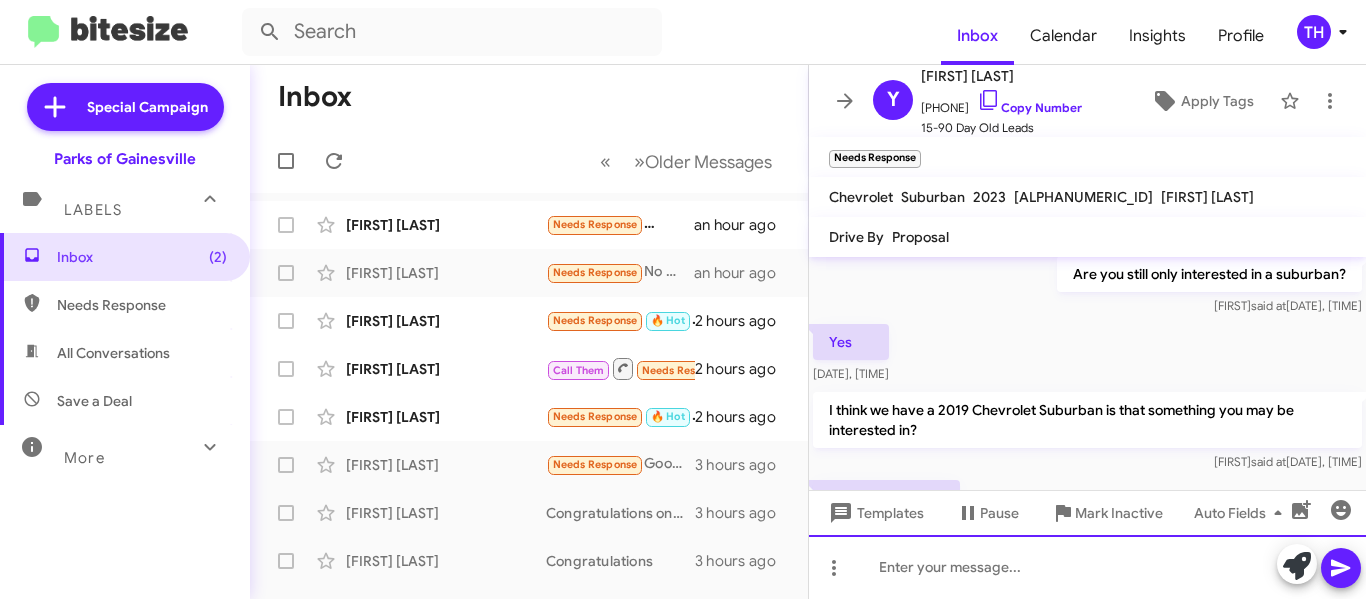 click 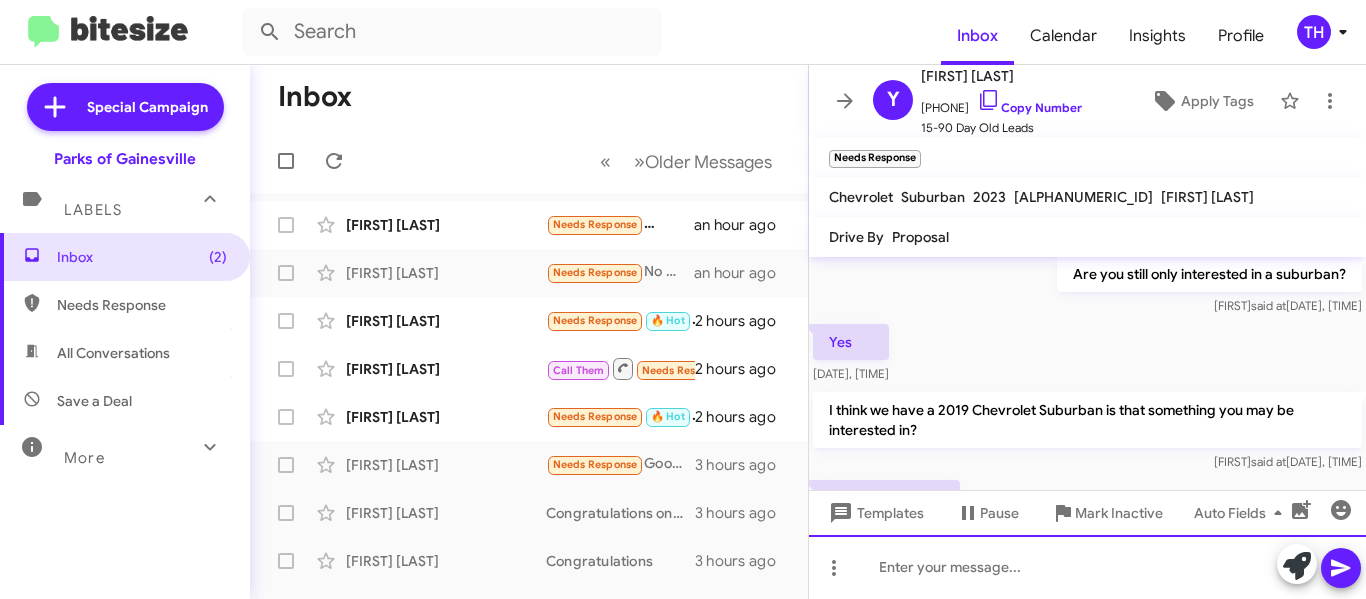 type 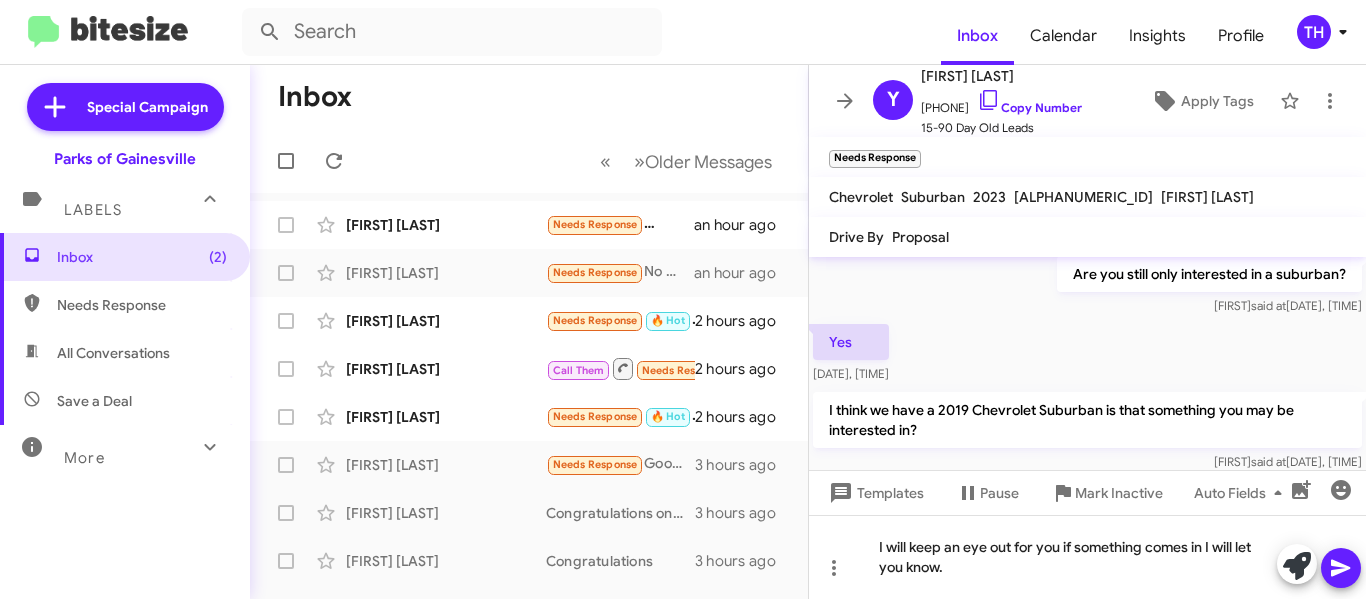 click 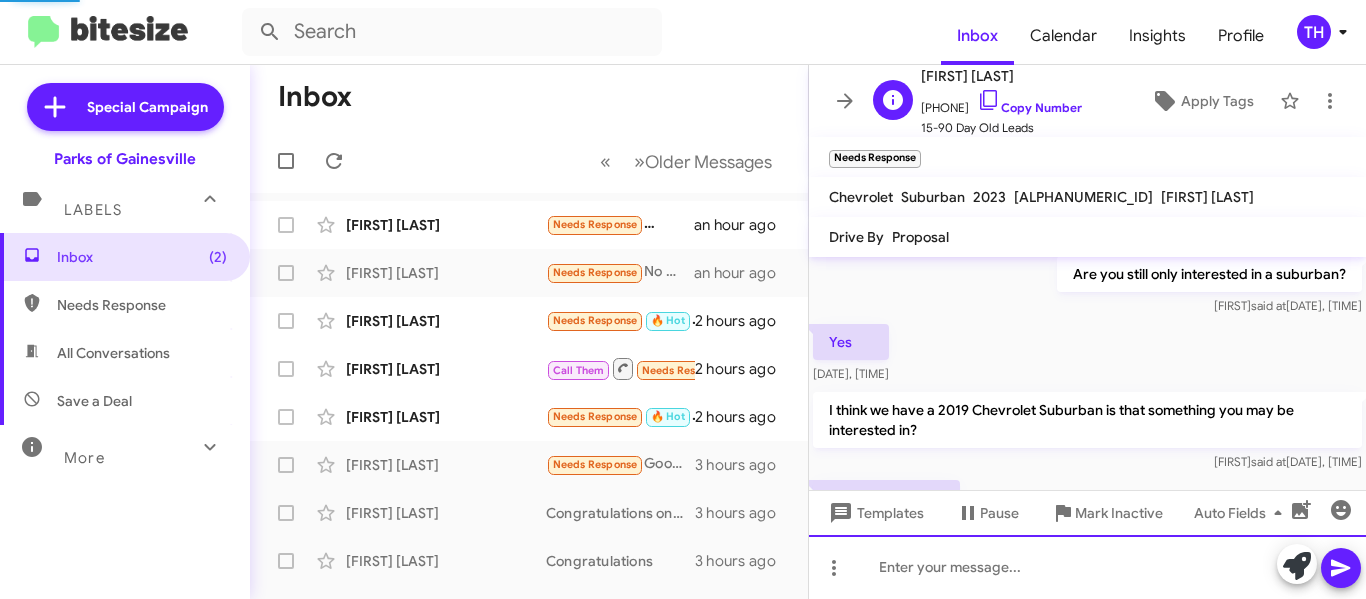 scroll, scrollTop: 0, scrollLeft: 0, axis: both 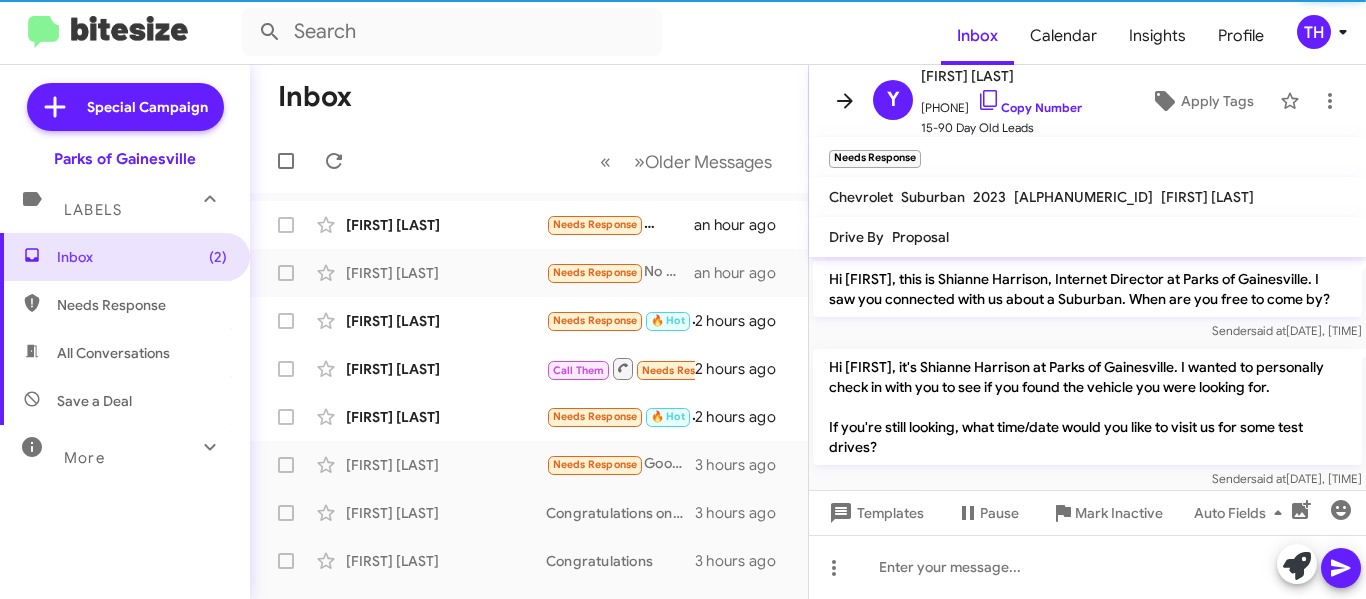 click 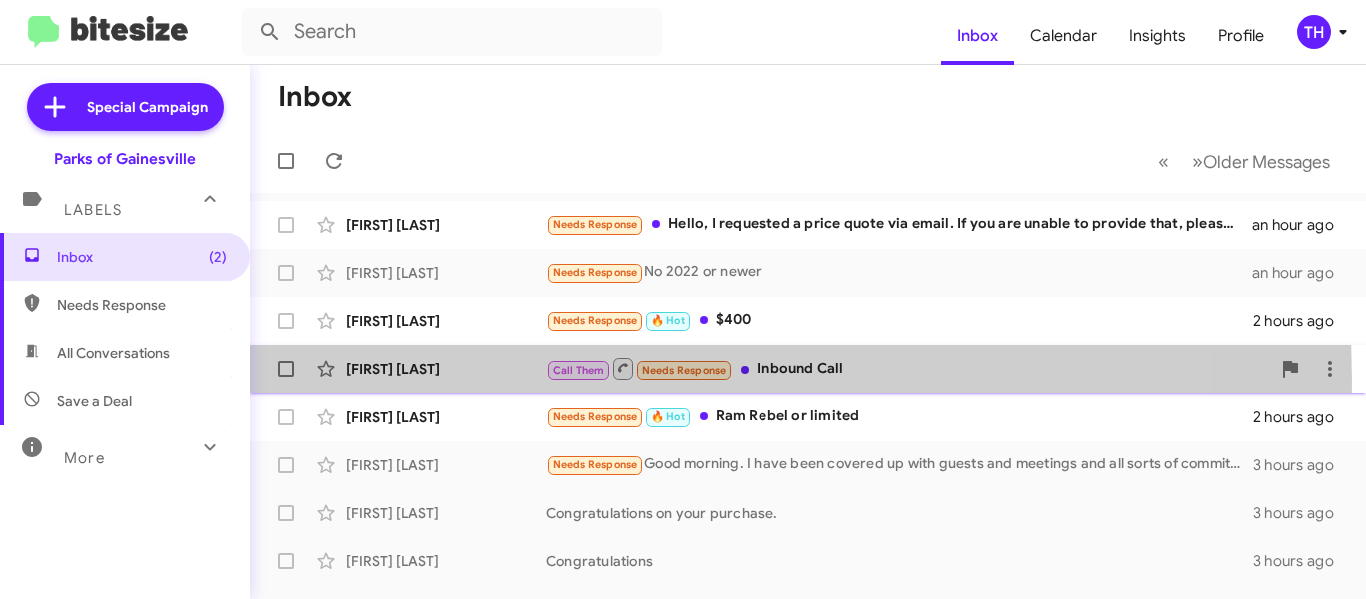click on "[FIRST] [LAST] Call Them Needs Response Inbound Call 2 hours ago" 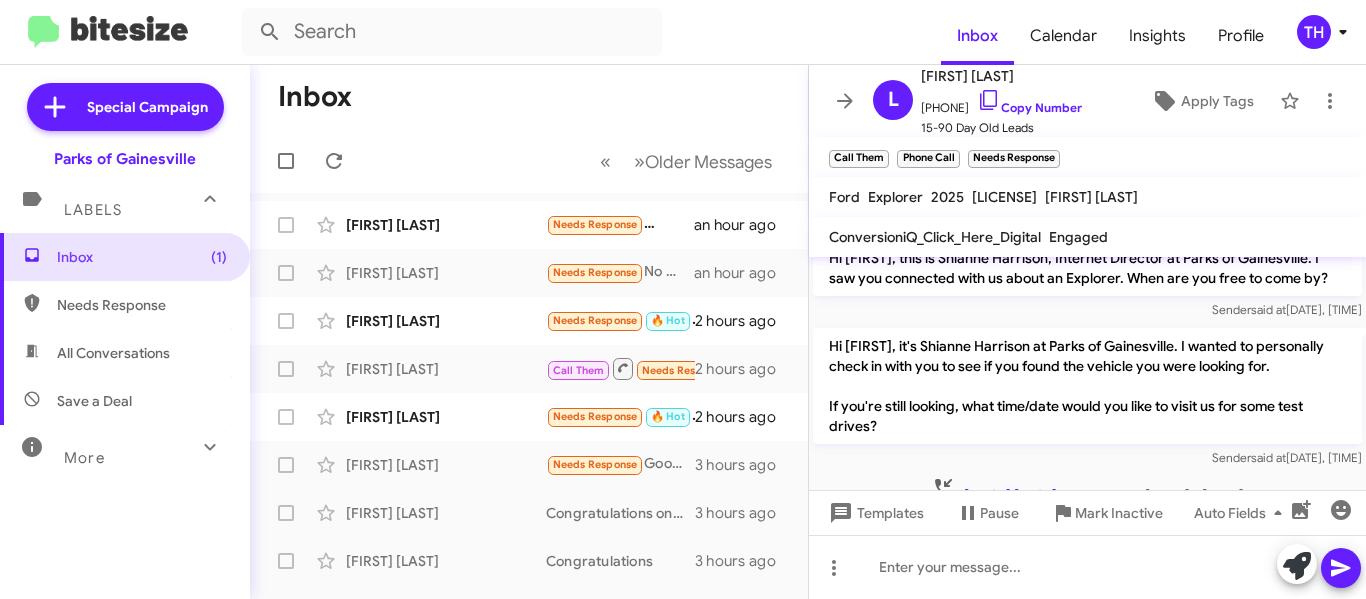scroll, scrollTop: 0, scrollLeft: 0, axis: both 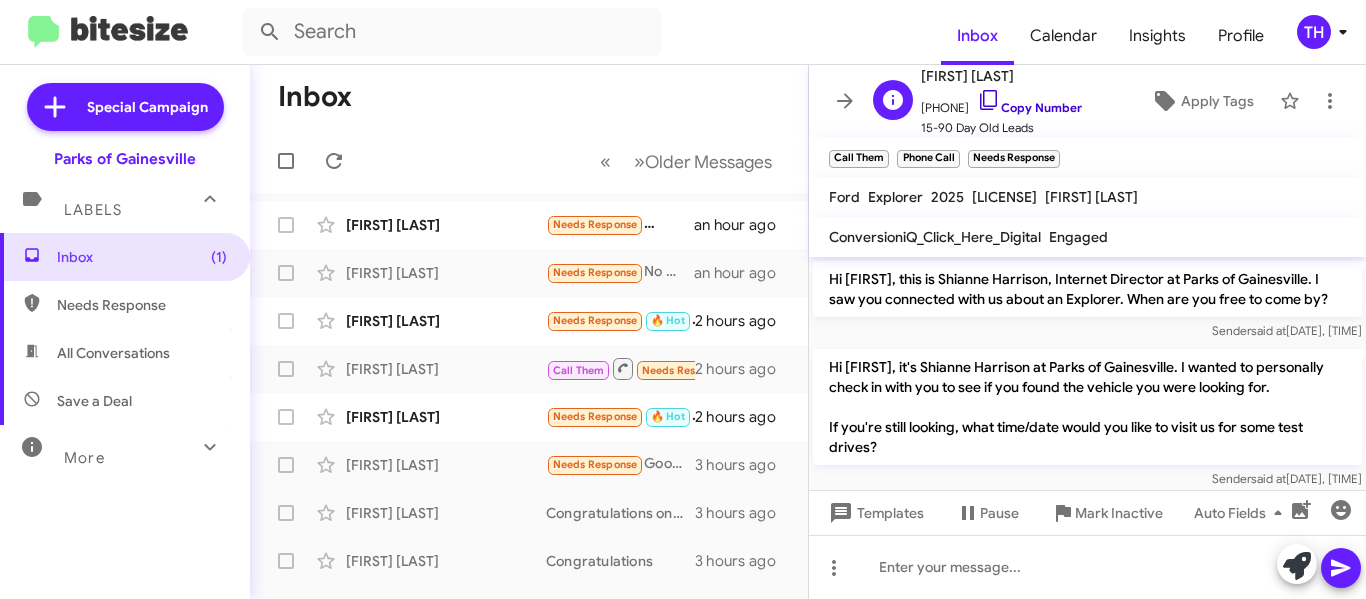 click 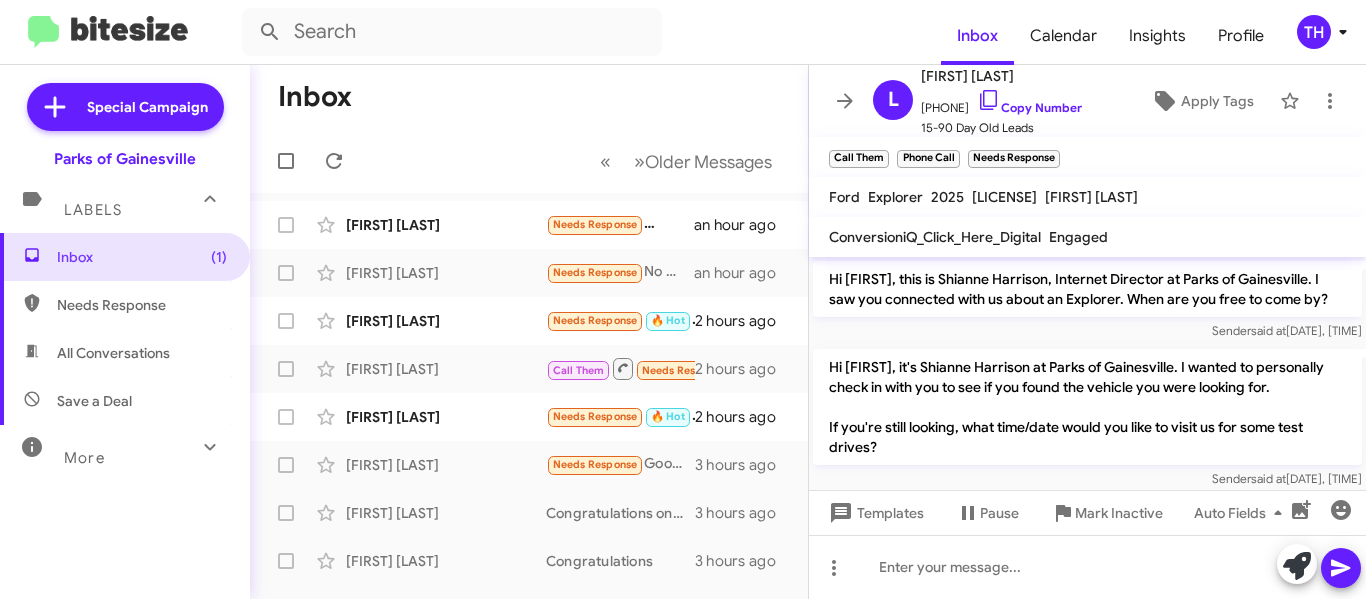 scroll, scrollTop: 59, scrollLeft: 0, axis: vertical 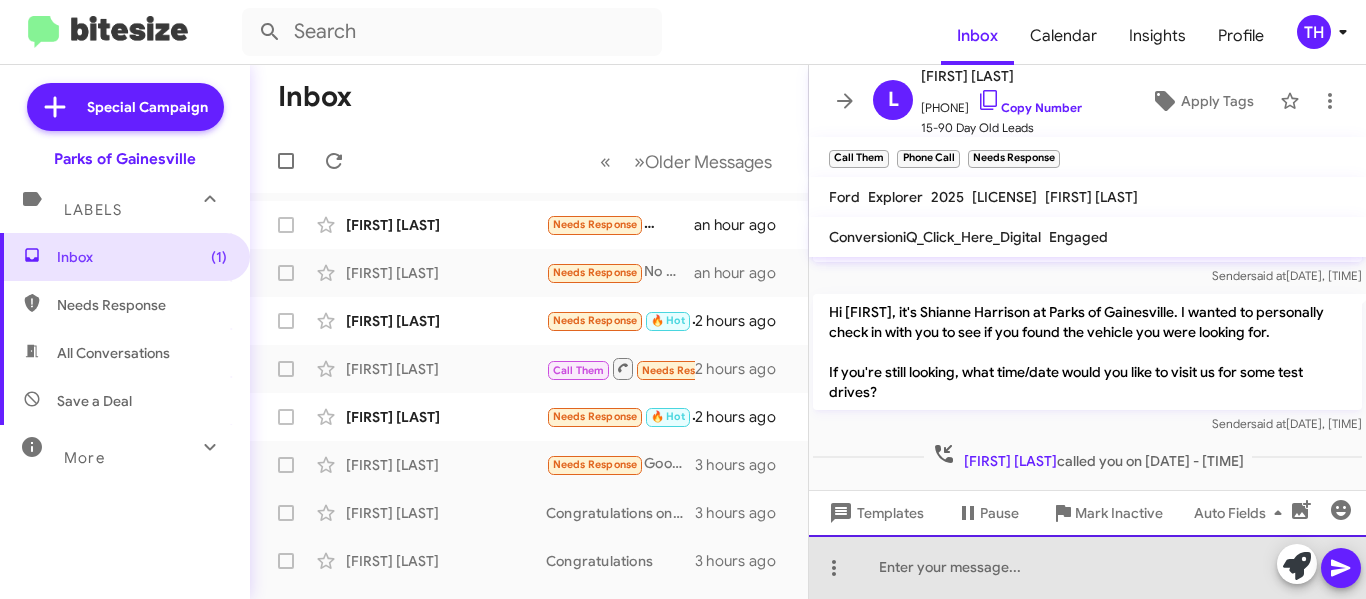 click 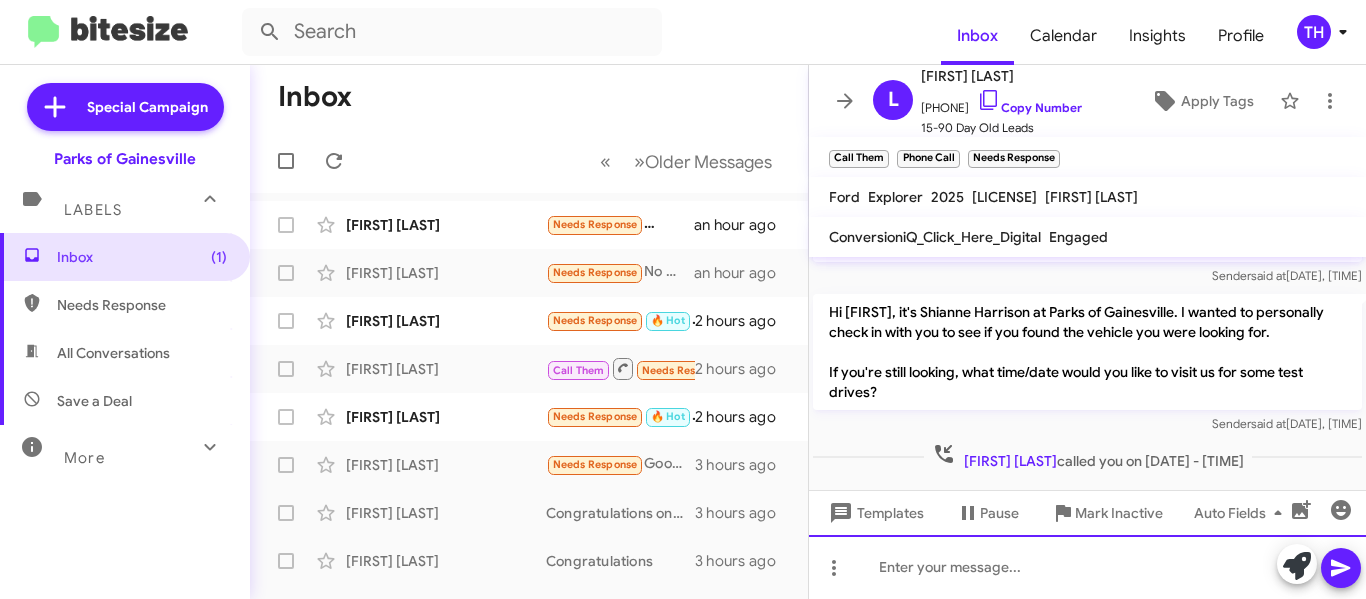 type 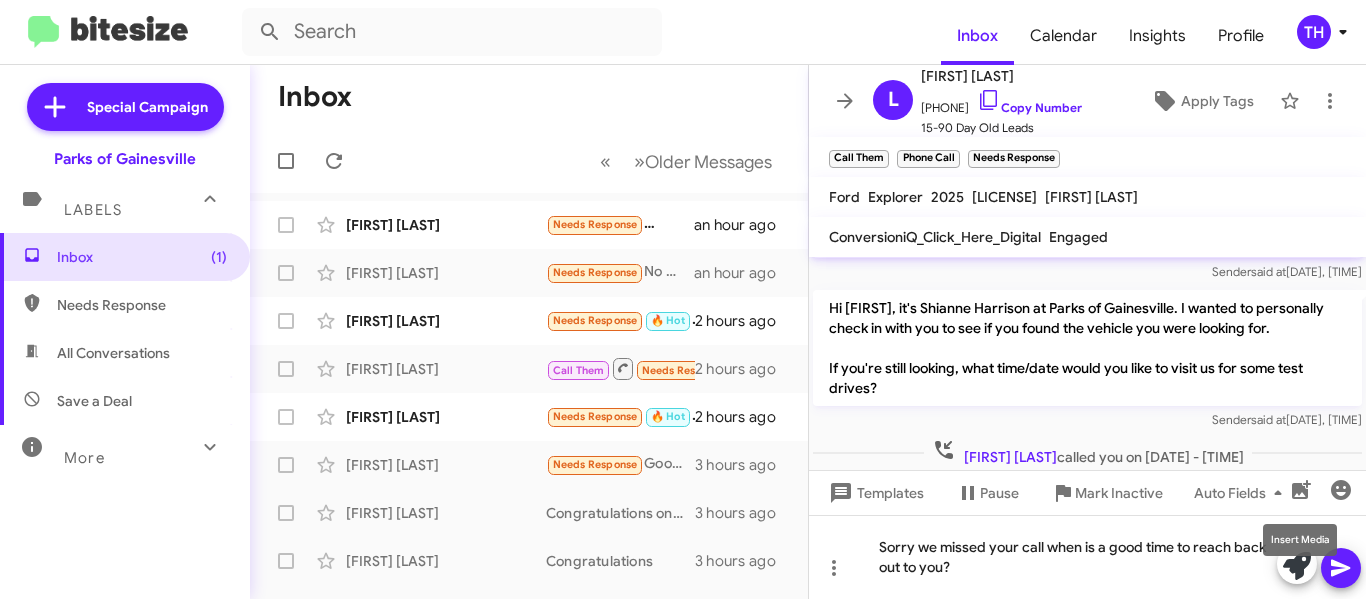 click on "Insert Media" at bounding box center (1300, 540) 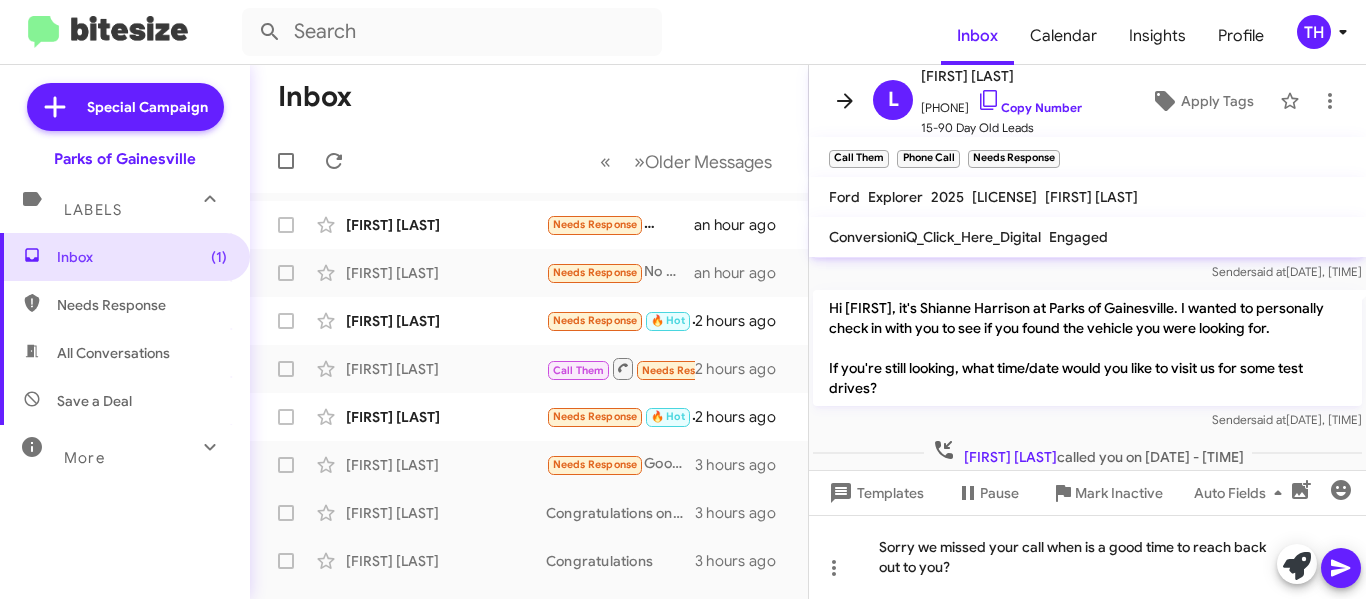 click 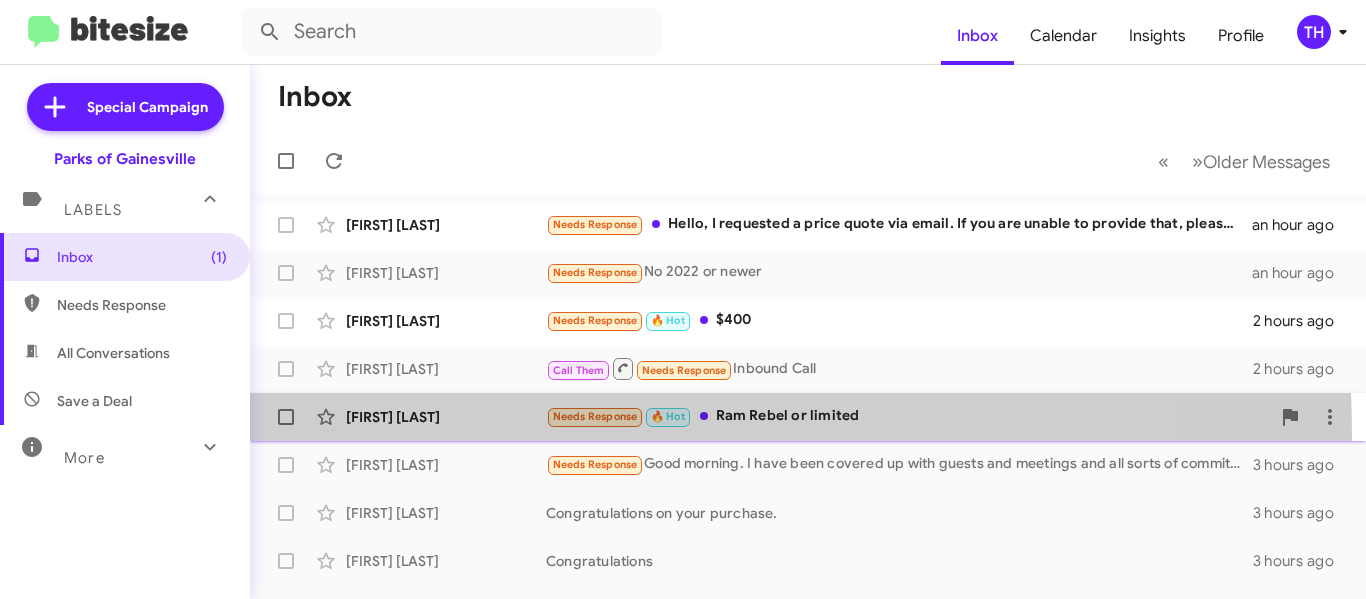 click on "[FIRST] [LAST] Needs Response 🔥 Hot Ram Rebel or limited 2 hours ago" 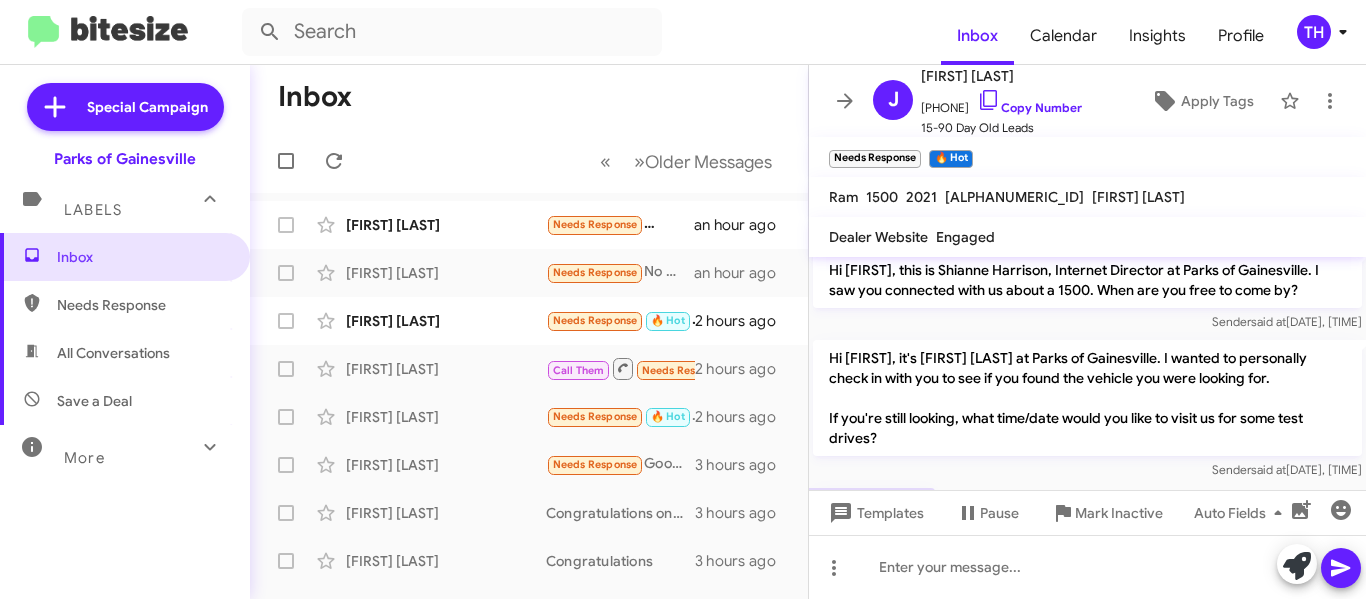 scroll, scrollTop: 0, scrollLeft: 0, axis: both 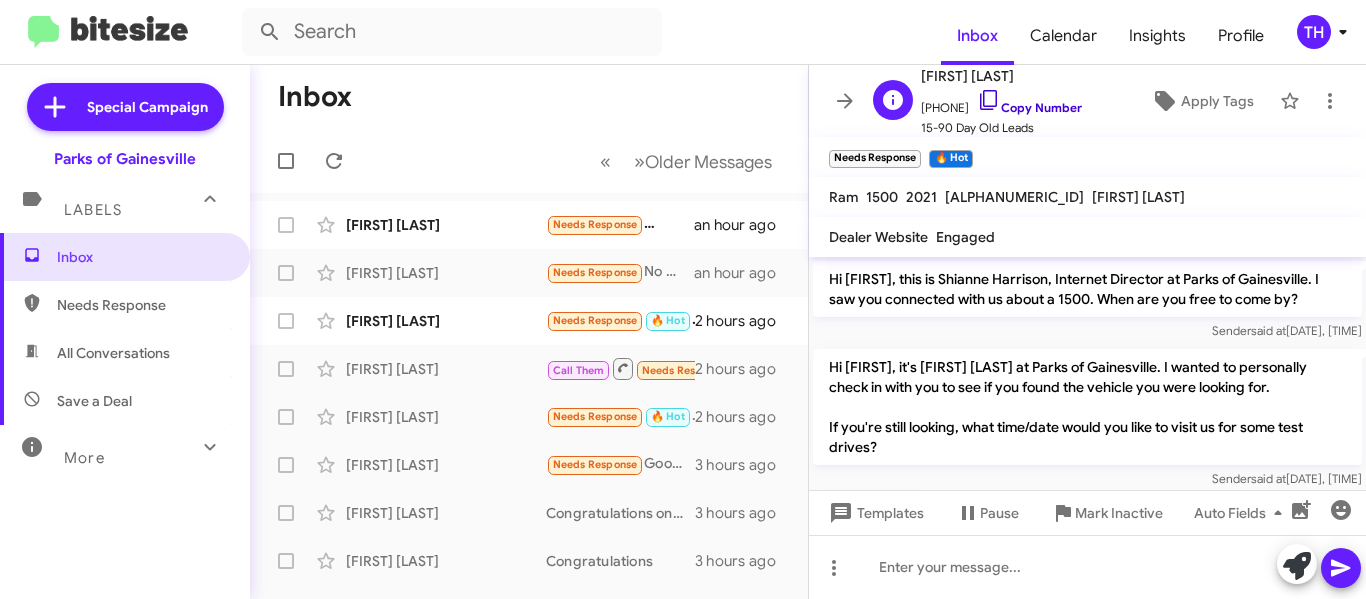 click 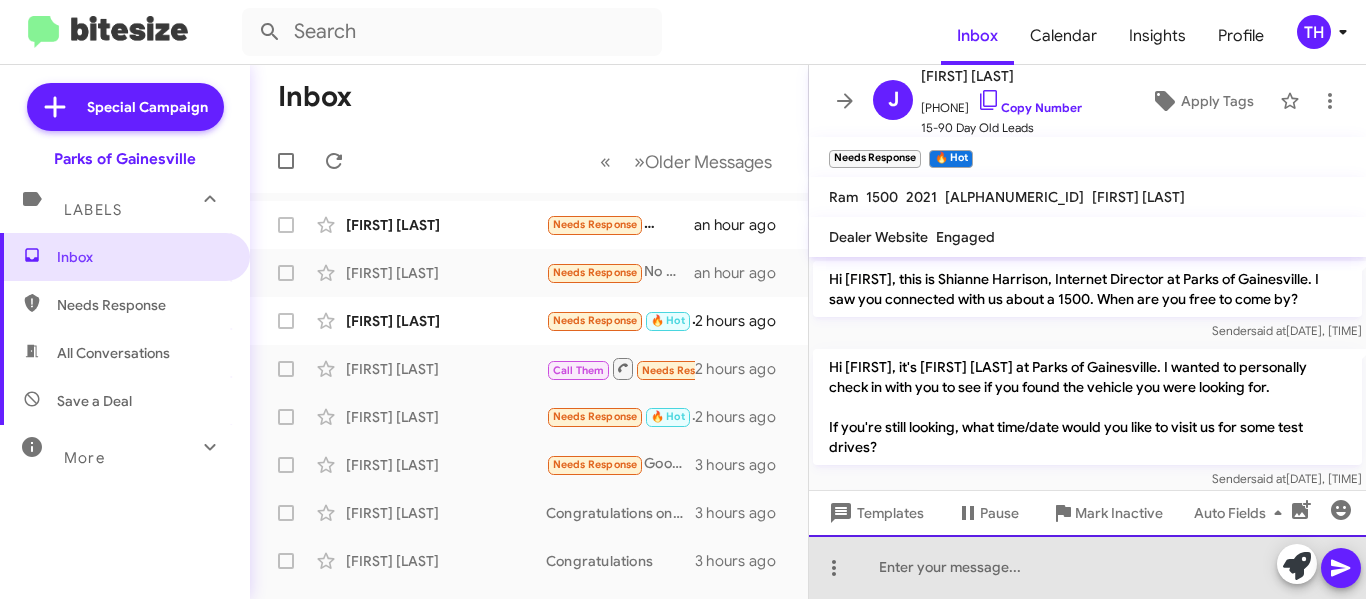 click 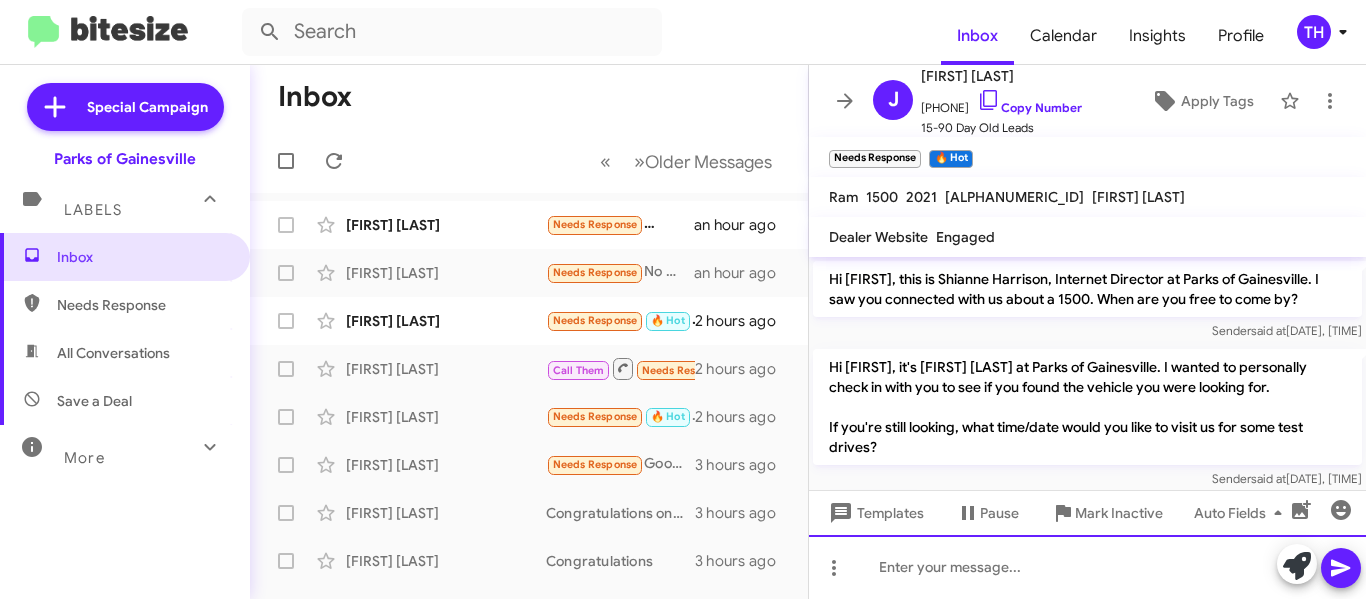 type 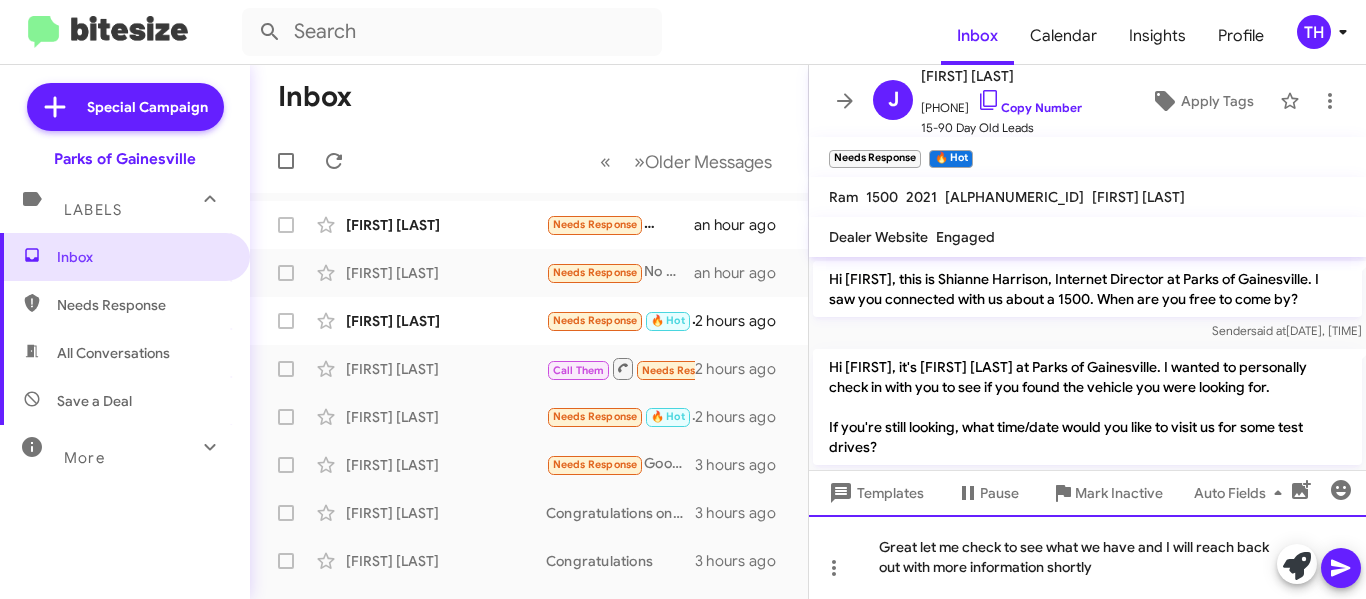 click on "Great let me check to see what we have and I will reach back out with more information shortly" 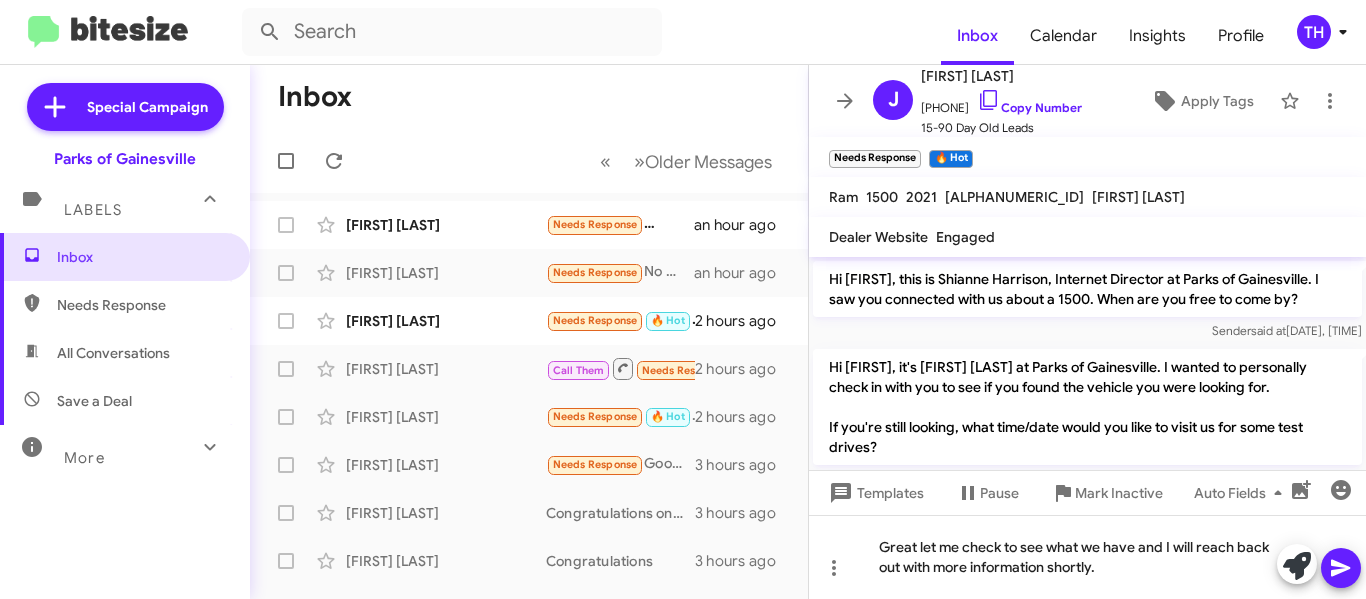 click 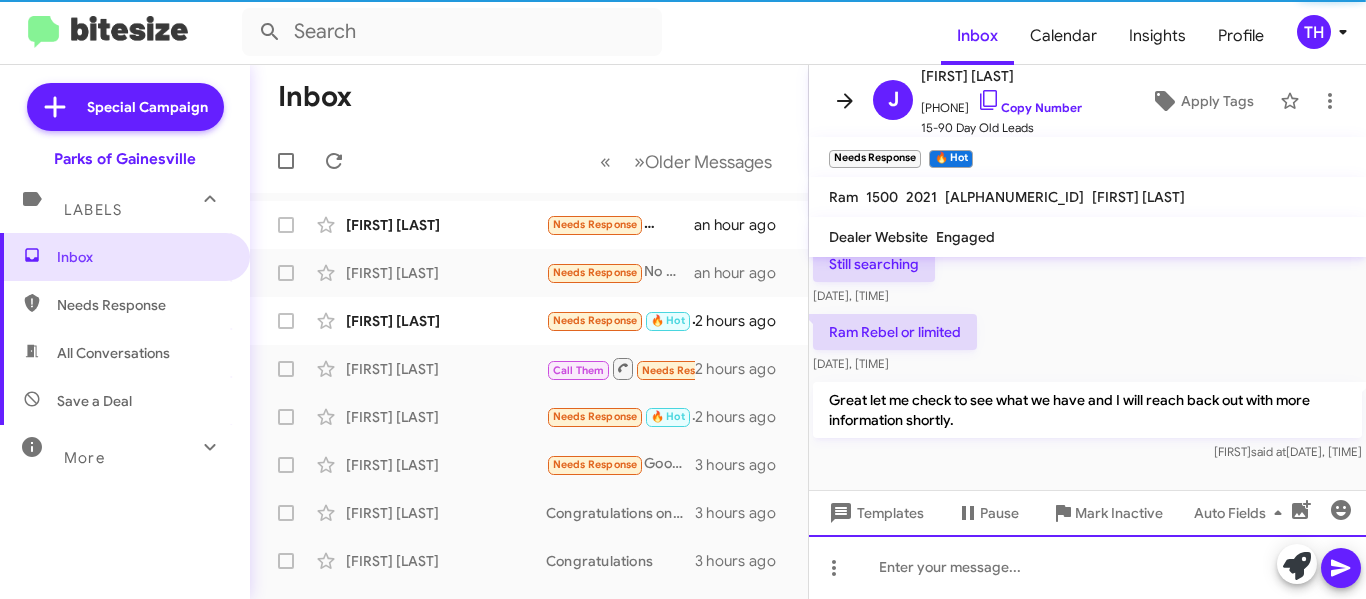 scroll, scrollTop: 280, scrollLeft: 0, axis: vertical 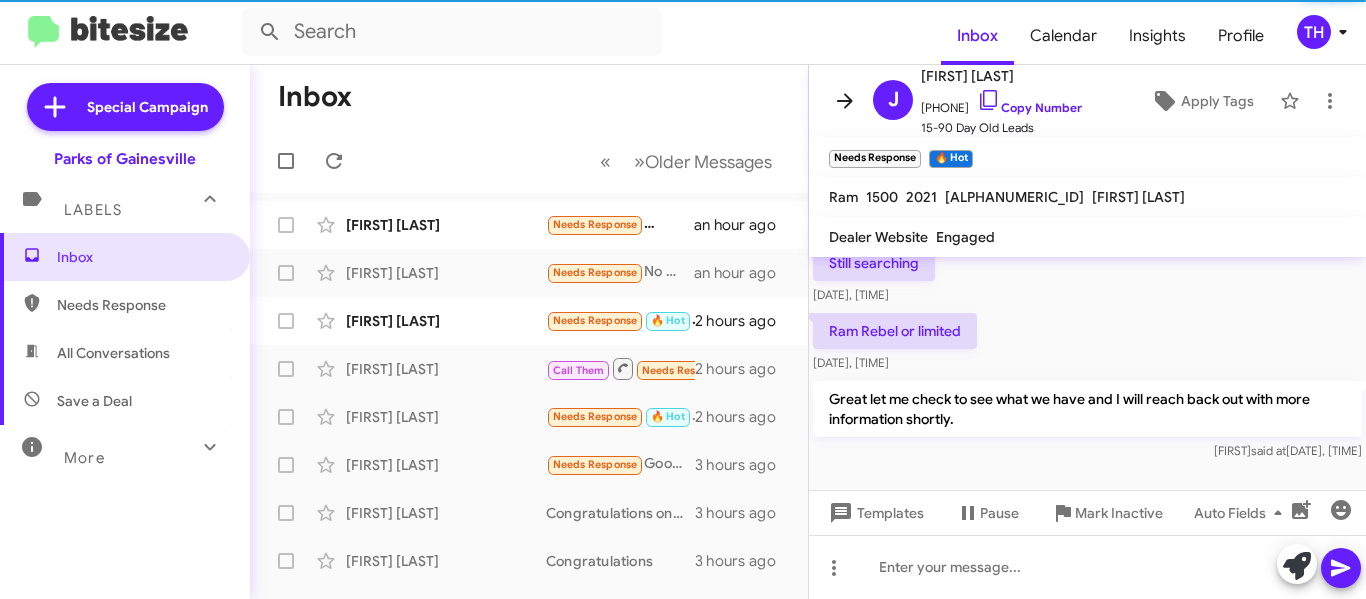 click 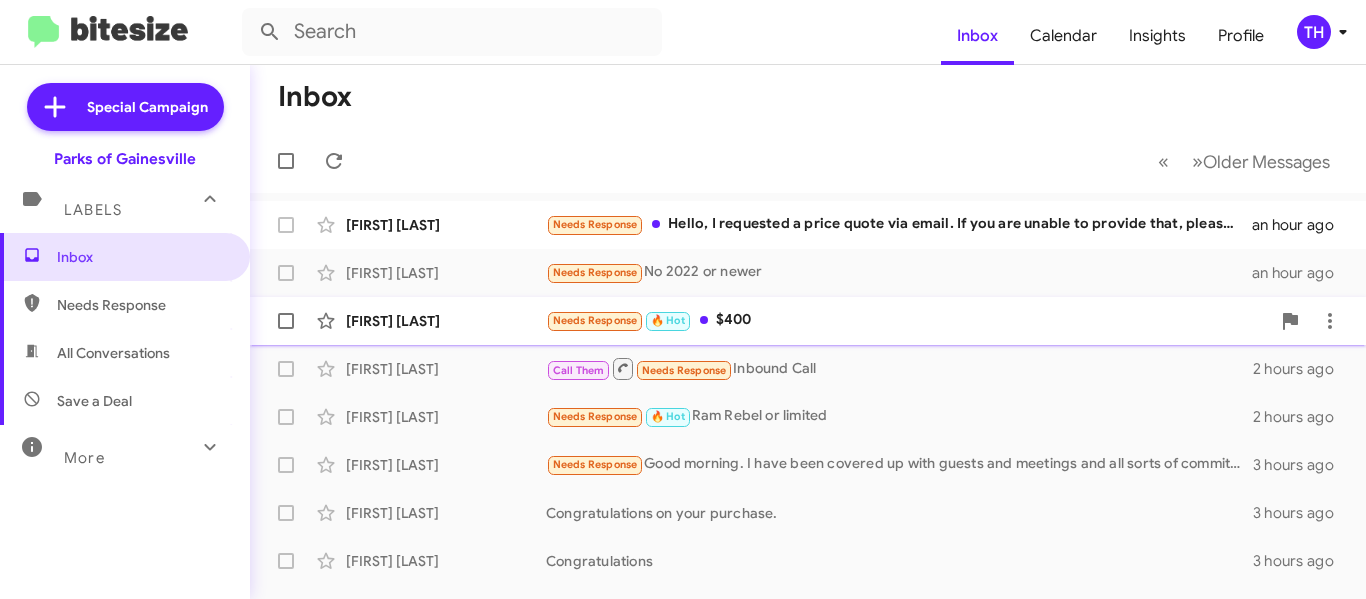 click on "[FIRST] [LAST]" 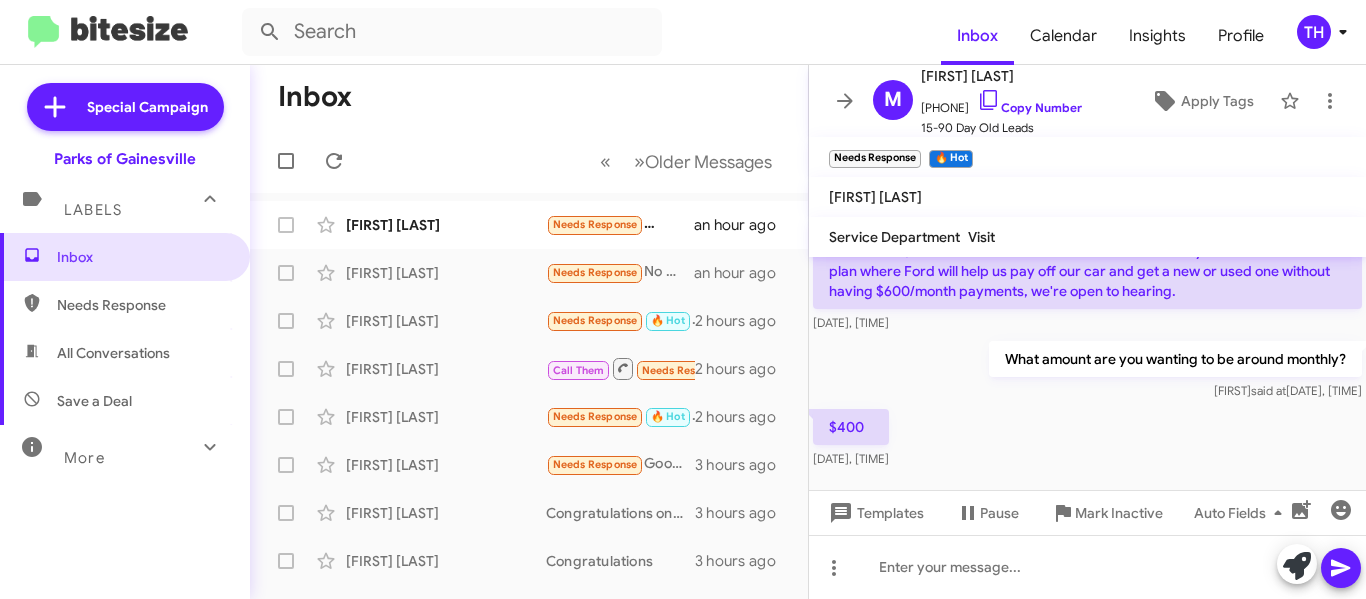 scroll, scrollTop: 340, scrollLeft: 0, axis: vertical 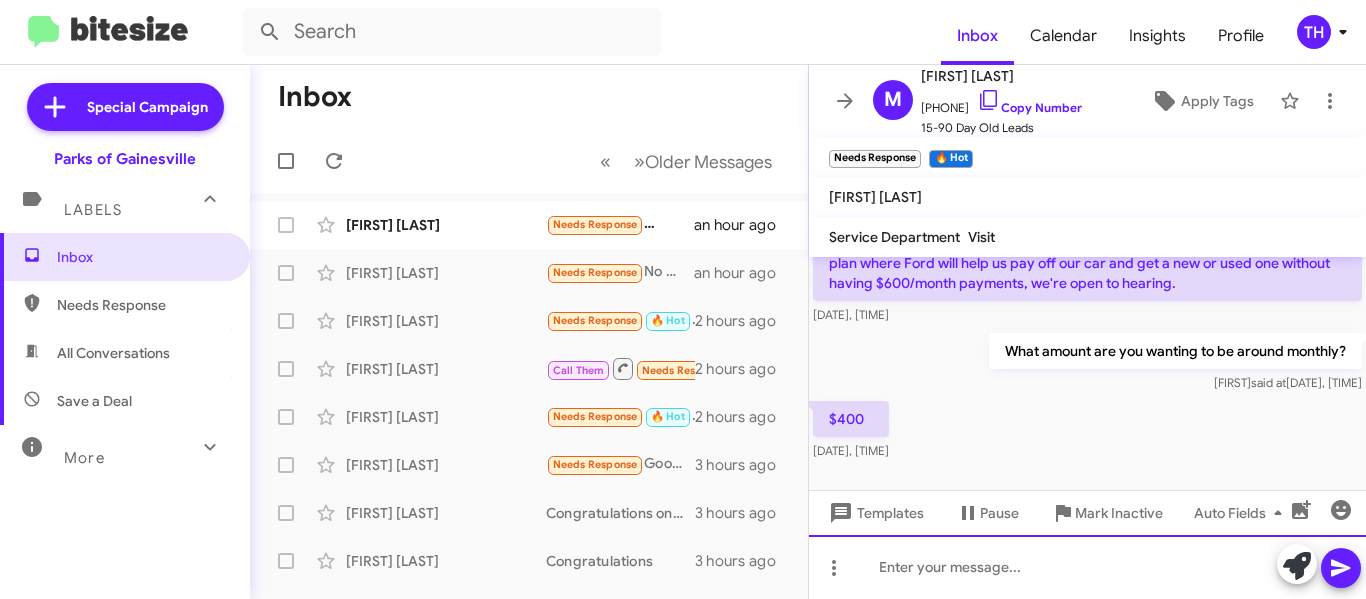 click 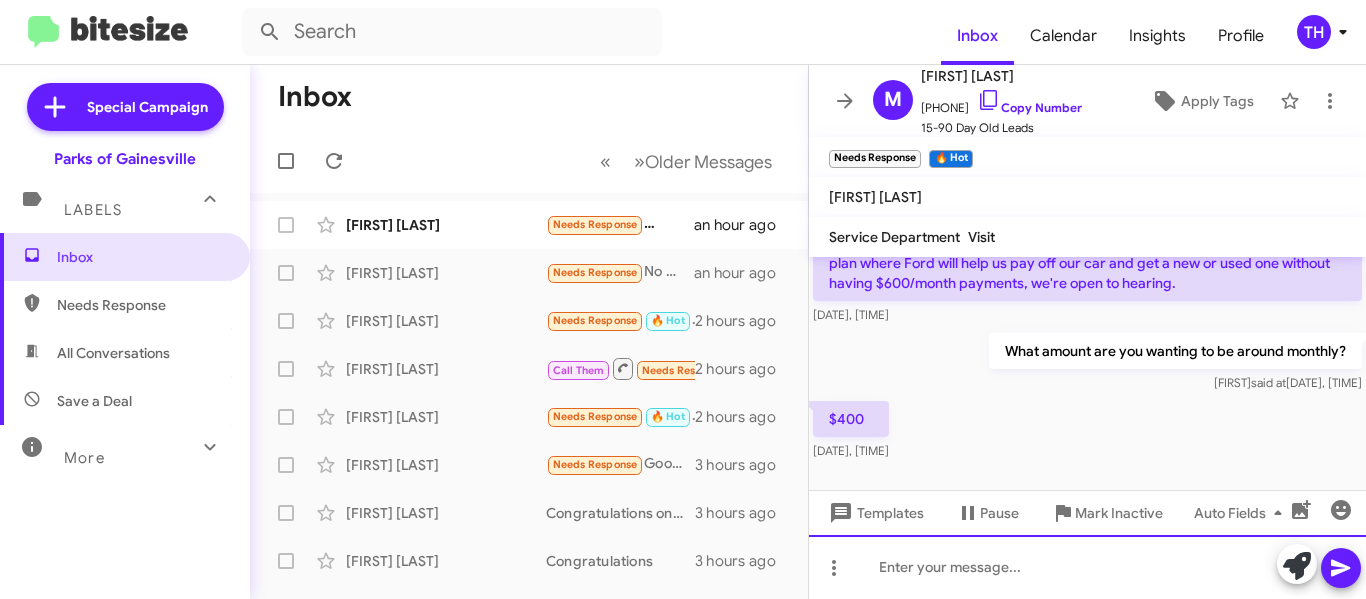 type 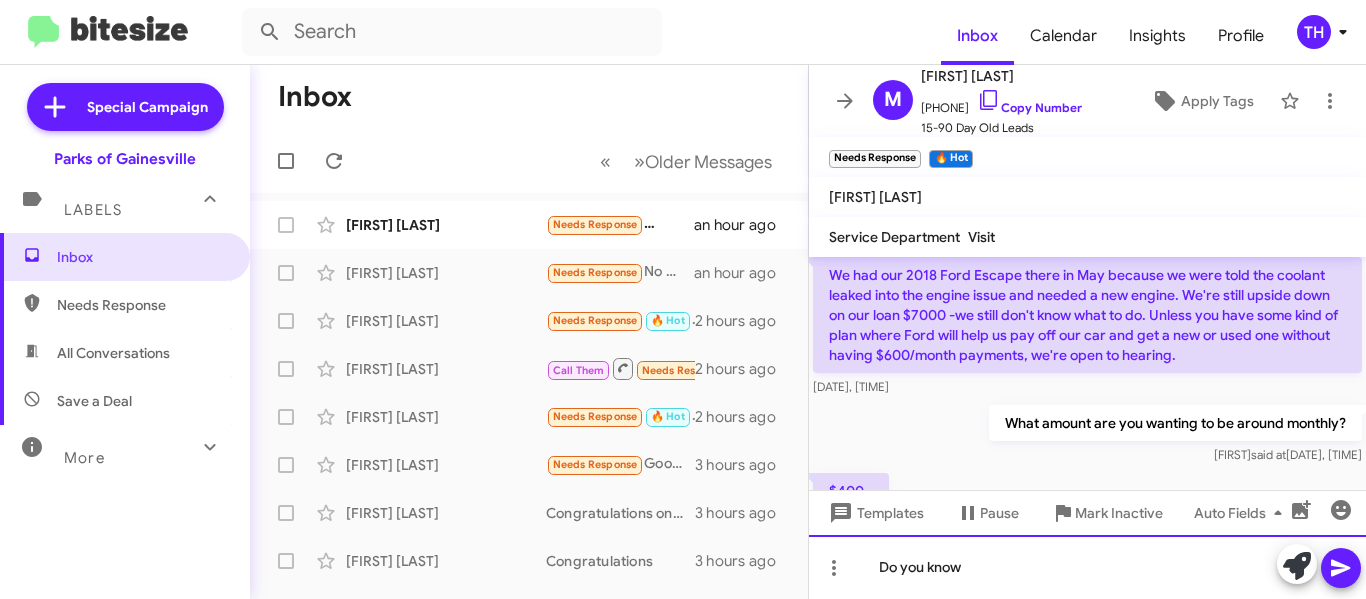 scroll, scrollTop: 340, scrollLeft: 0, axis: vertical 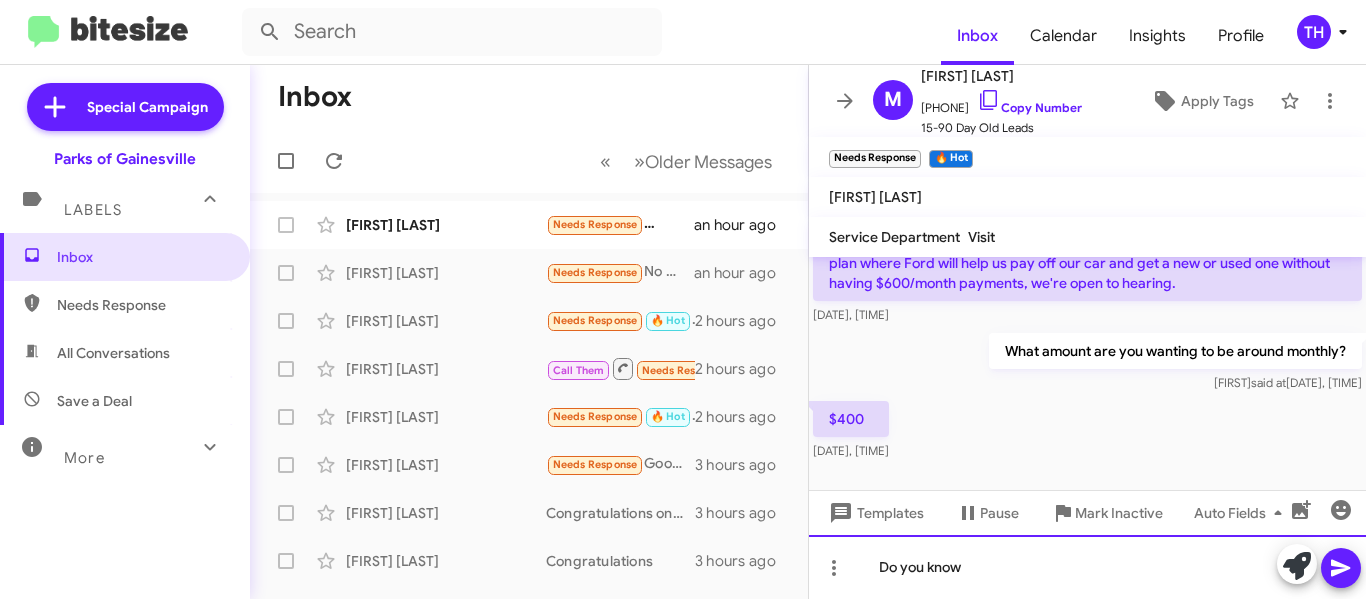 click on "Do you know" 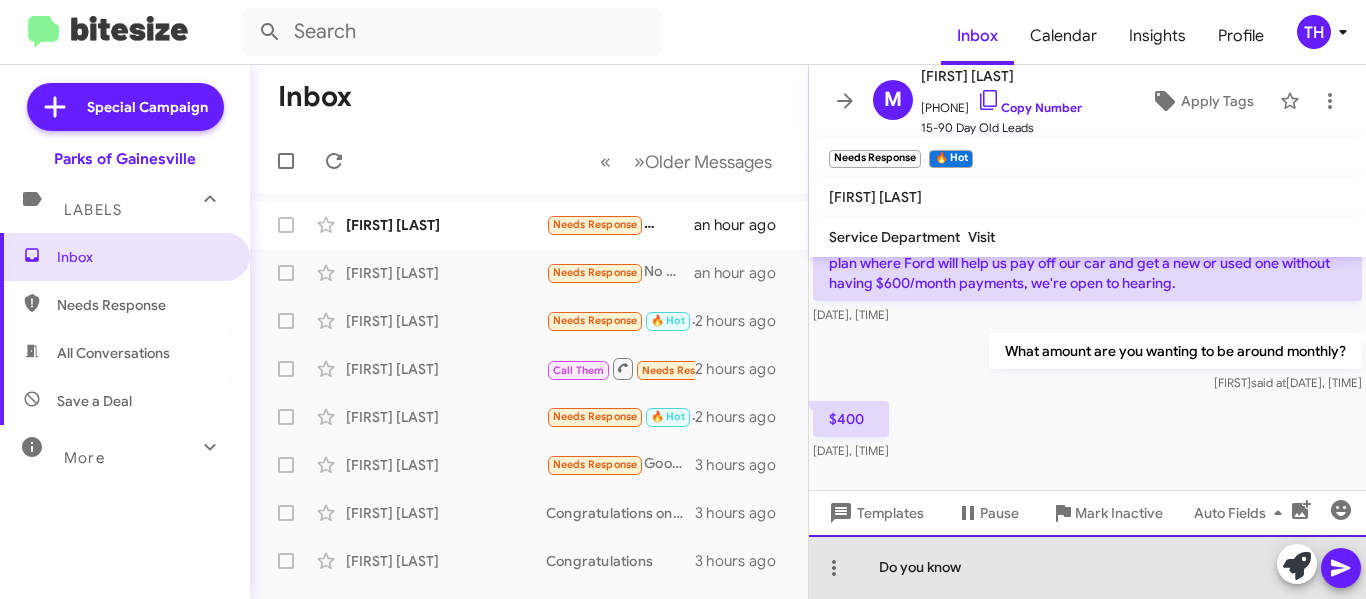click on "Do you know" 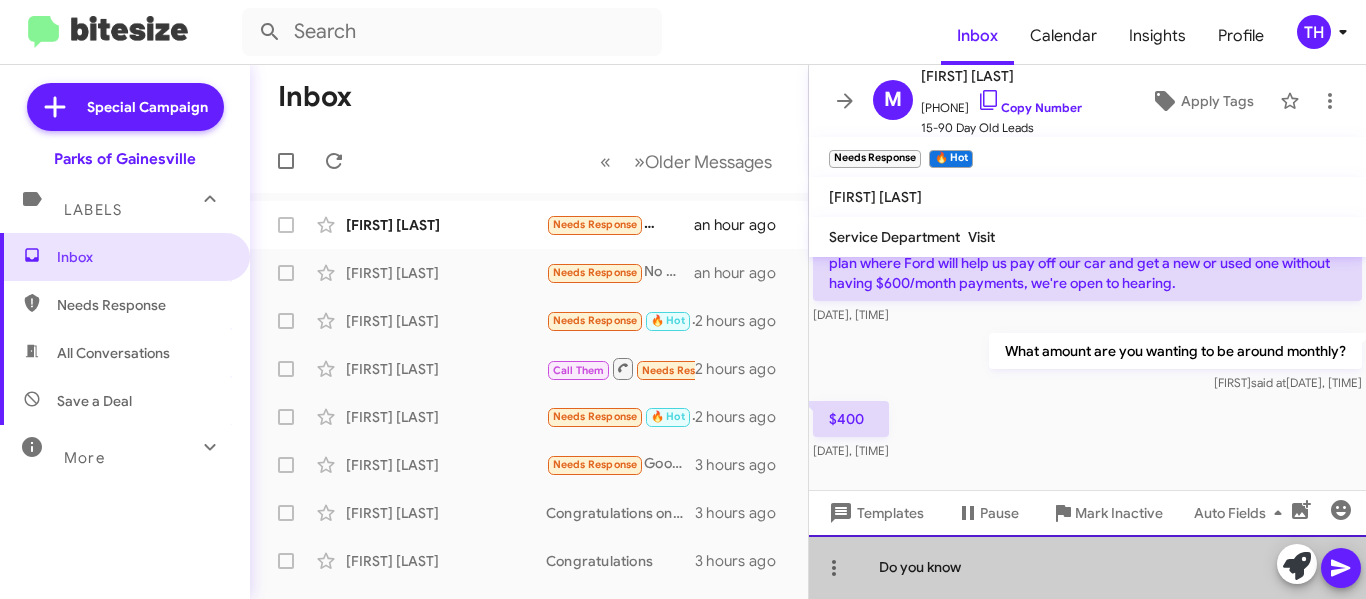 click on "Do you know" 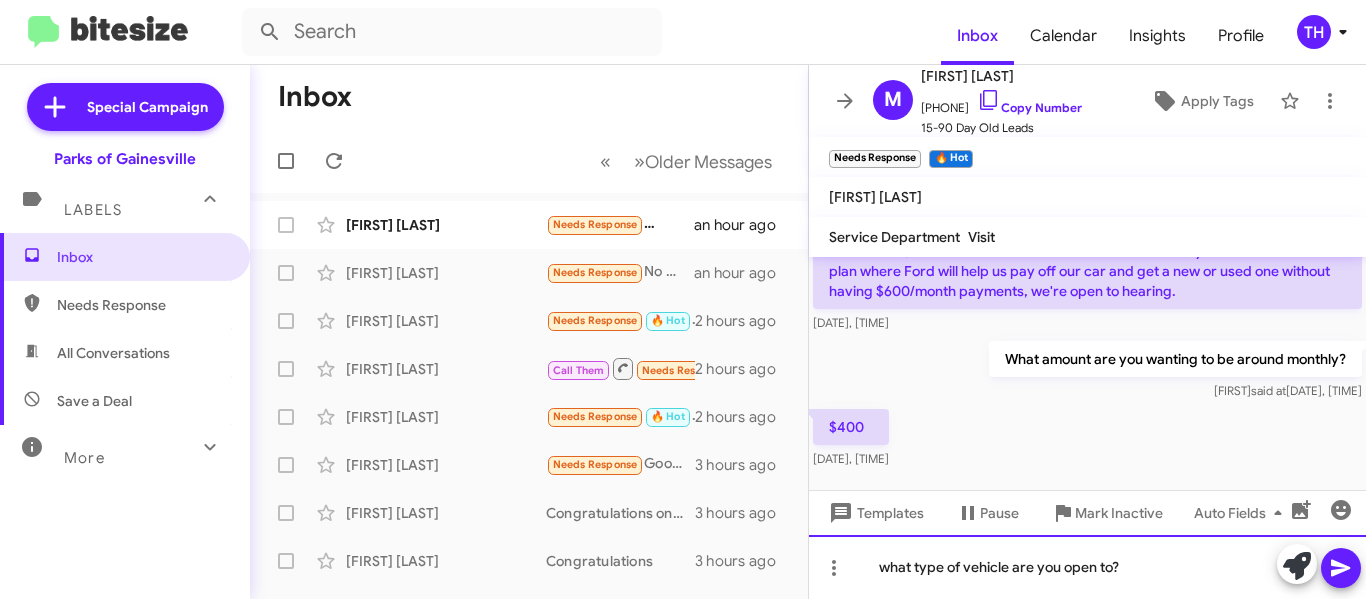 scroll, scrollTop: 340, scrollLeft: 0, axis: vertical 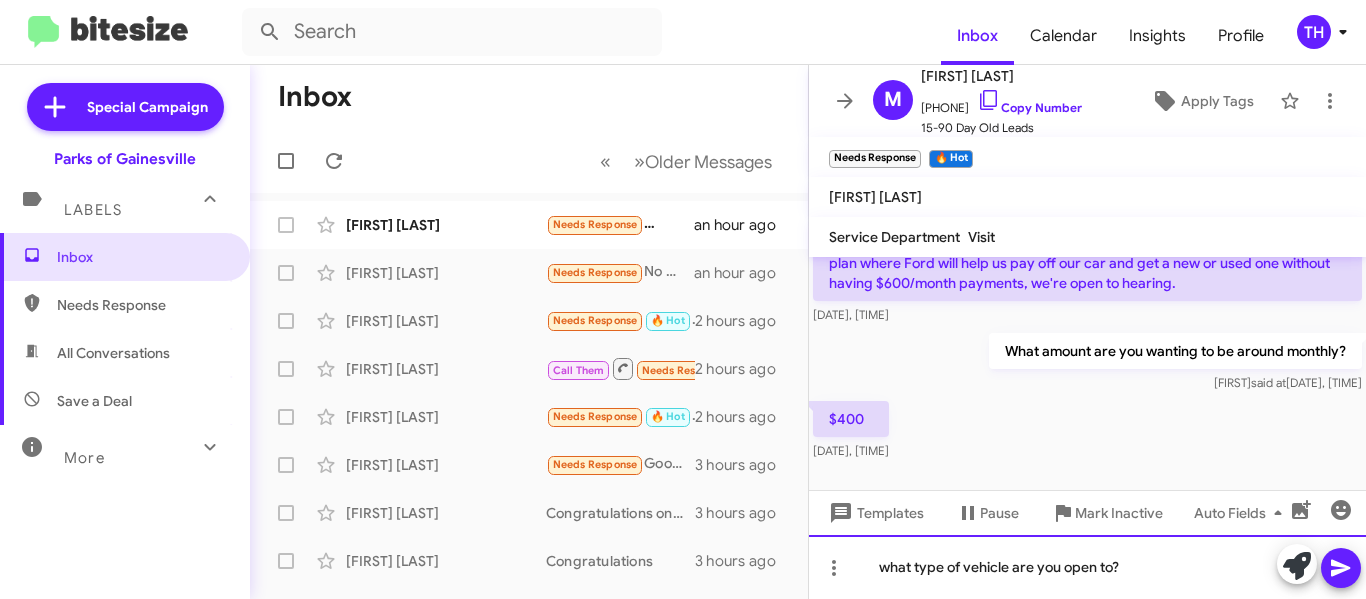click on "what type of vehicle are you open to?" 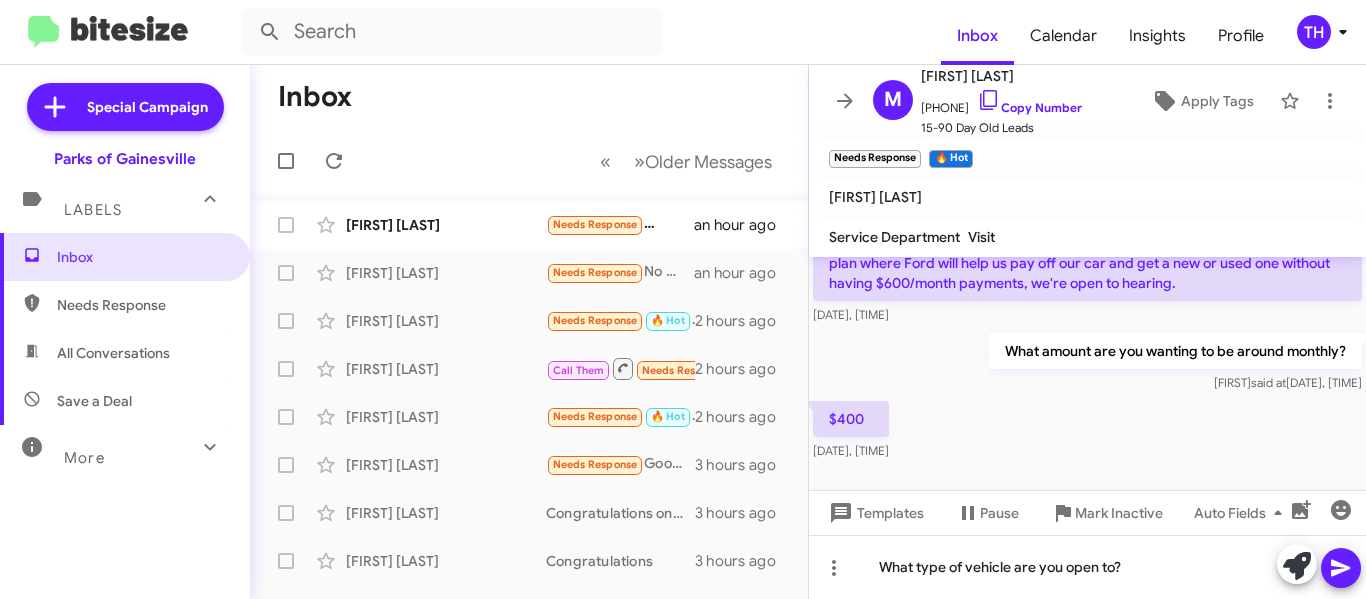 click 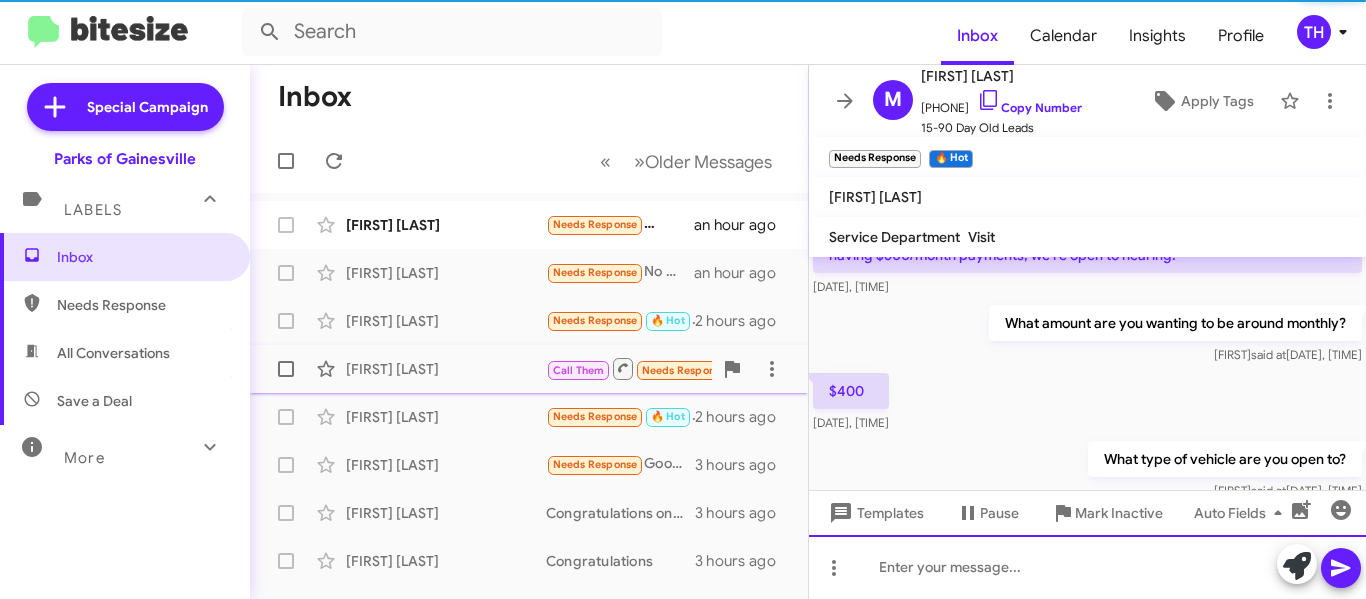 scroll, scrollTop: 0, scrollLeft: 0, axis: both 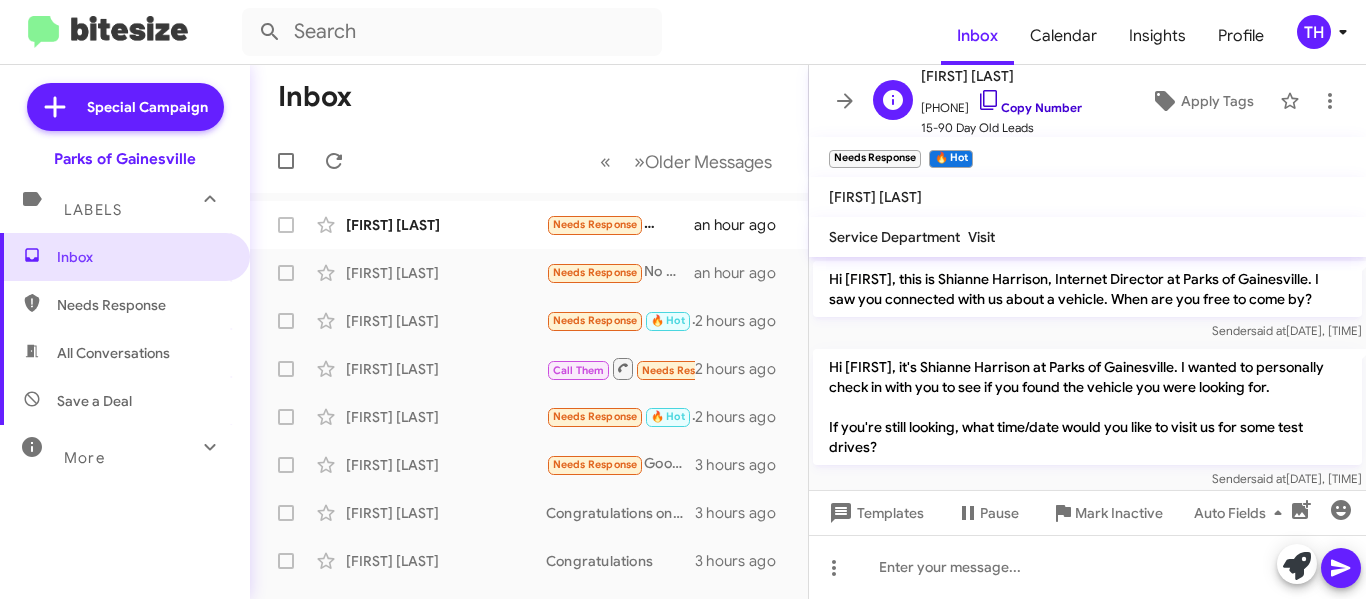 click 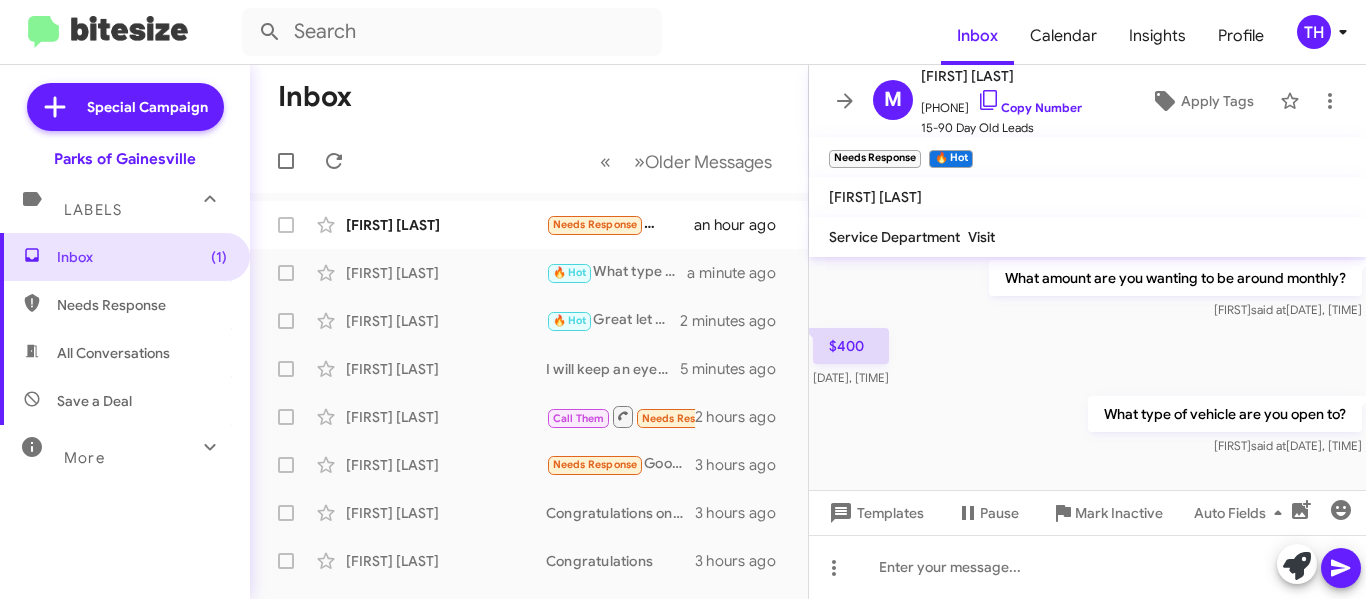 scroll, scrollTop: 414, scrollLeft: 0, axis: vertical 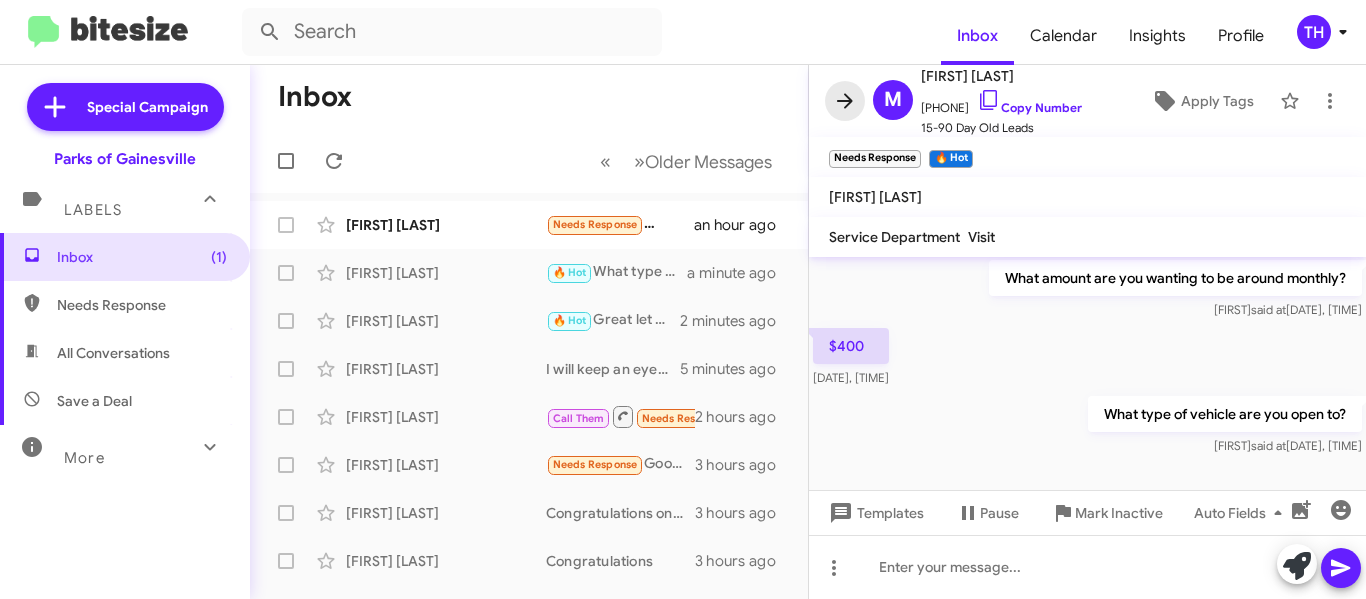 click 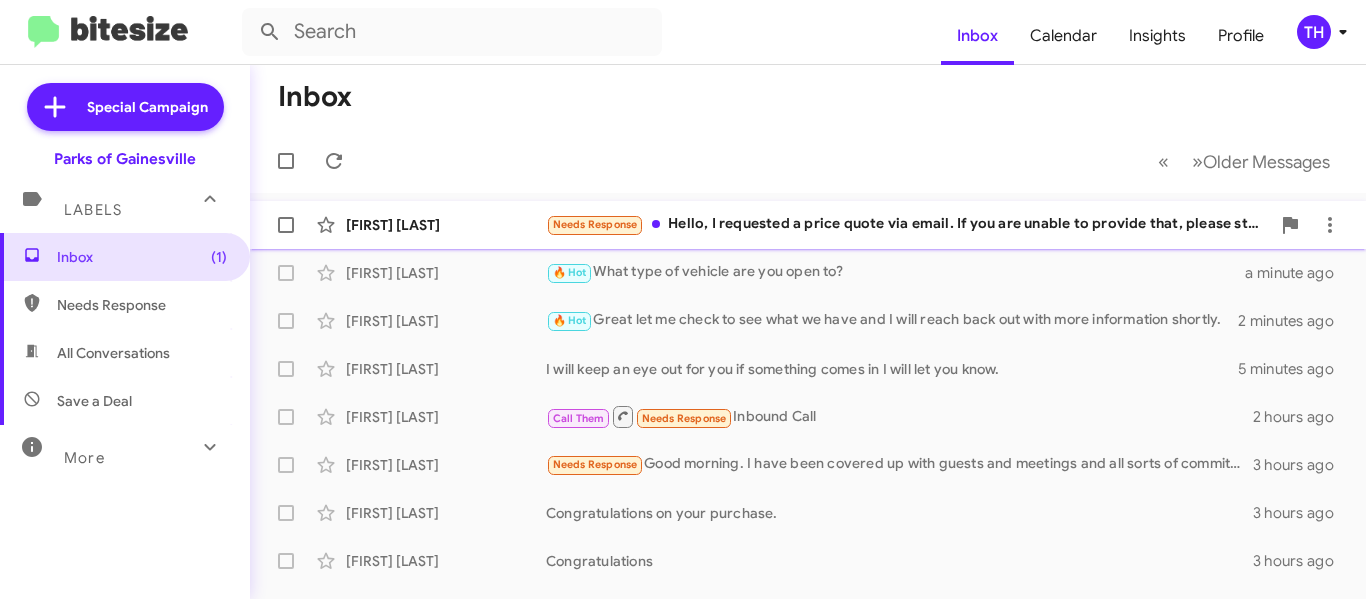 click on "Needs Response Hello, I requested a price quote via email. If you are unable to provide that, please stop trying to reach to reach me" 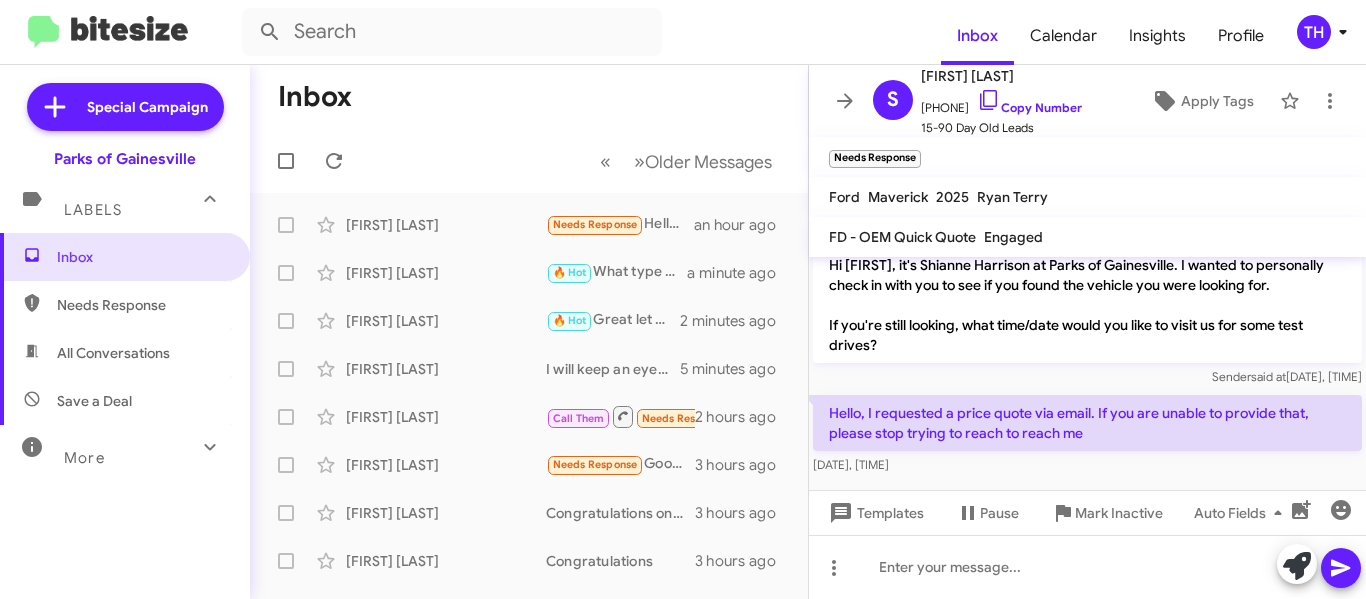 scroll, scrollTop: 111, scrollLeft: 0, axis: vertical 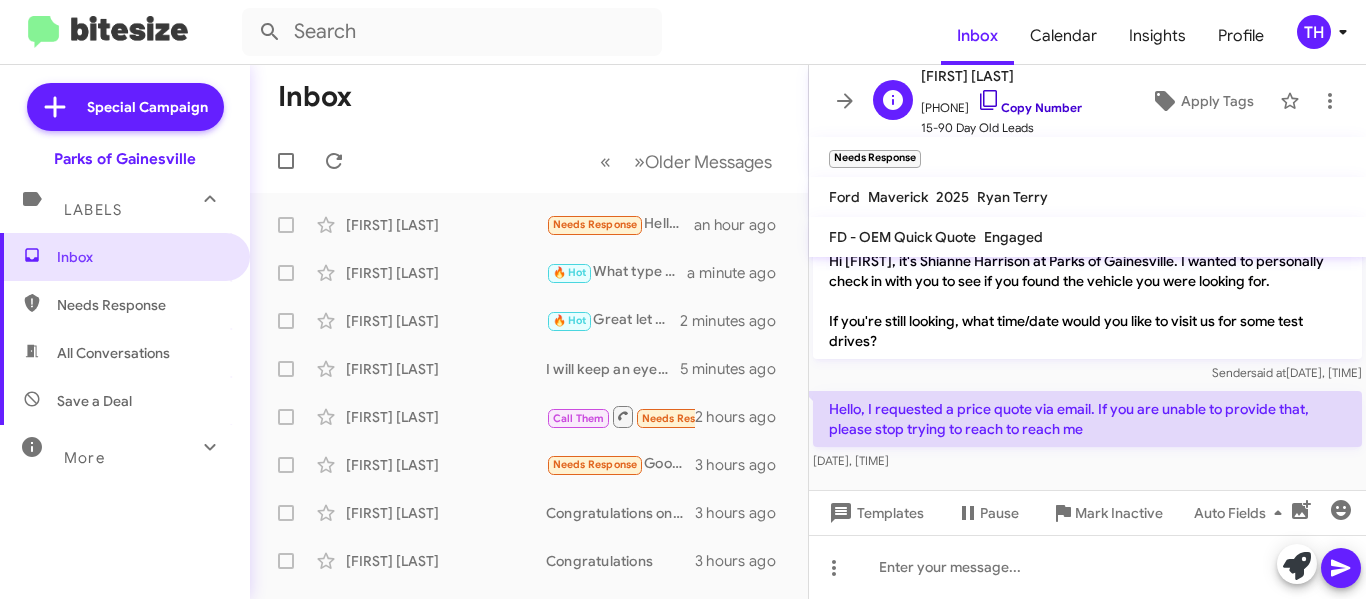 click 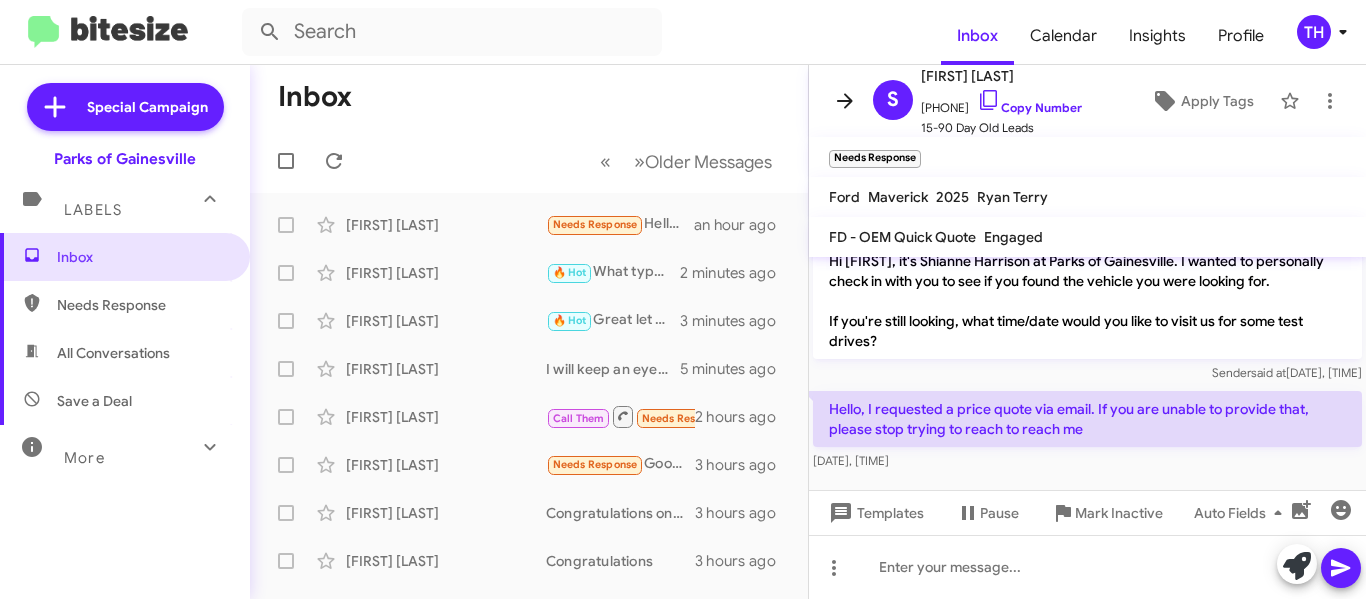 click 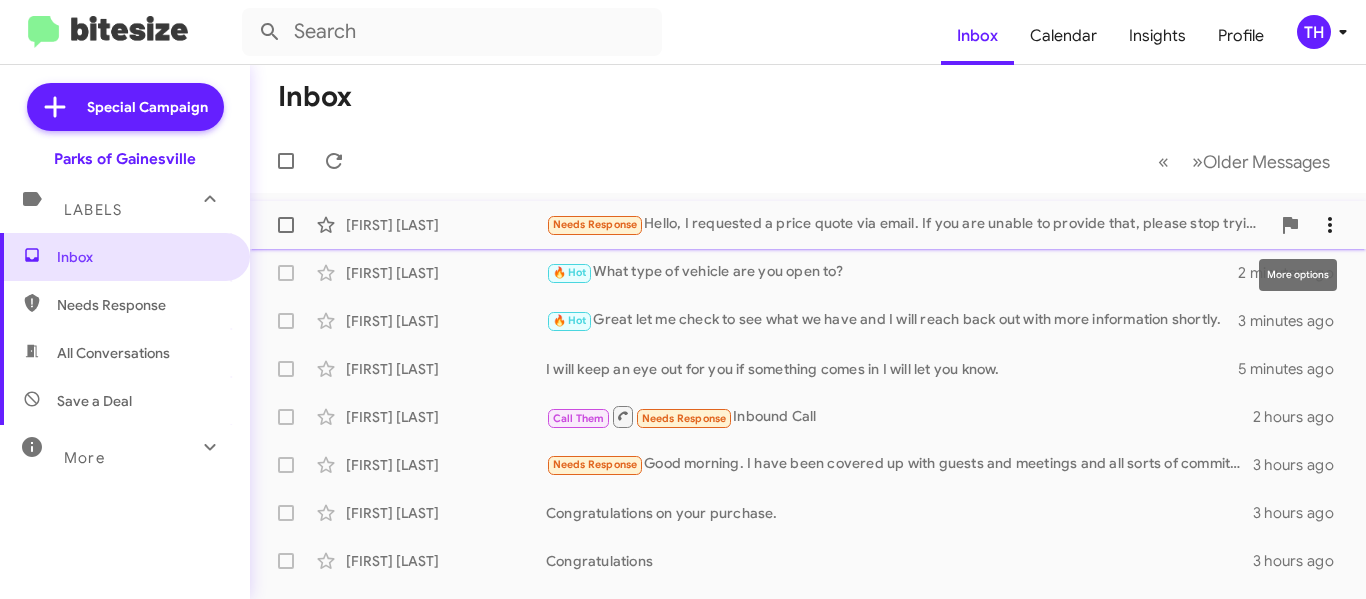 click 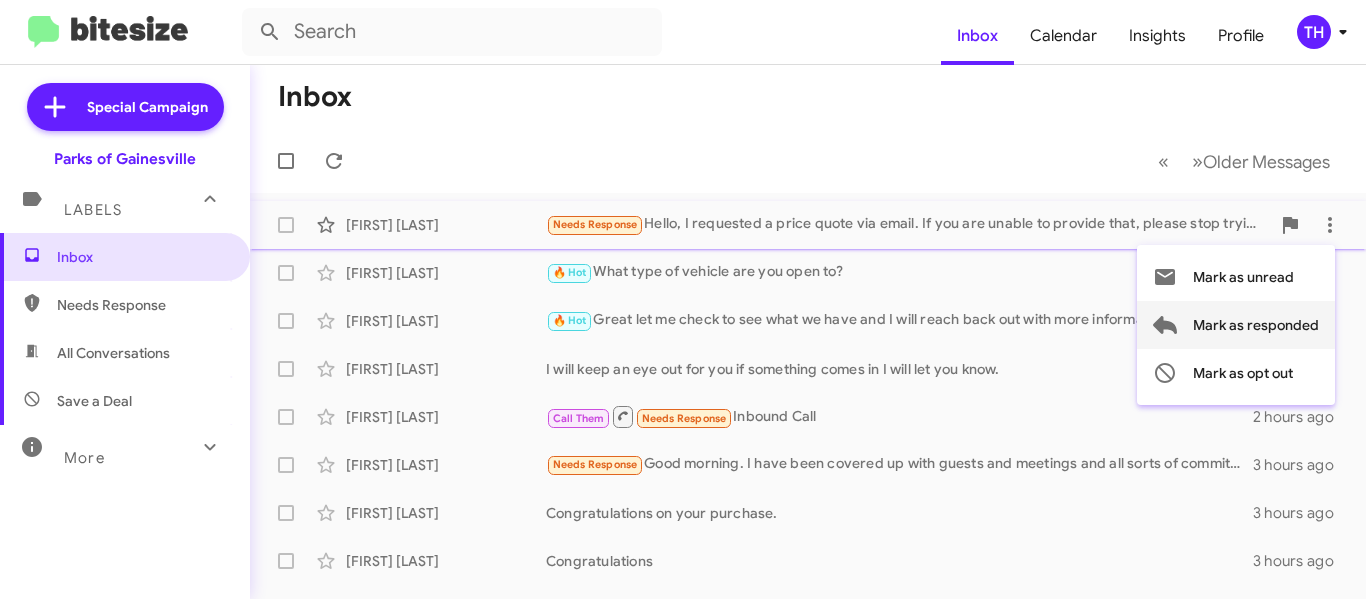 click on "Mark as responded" at bounding box center [1256, 325] 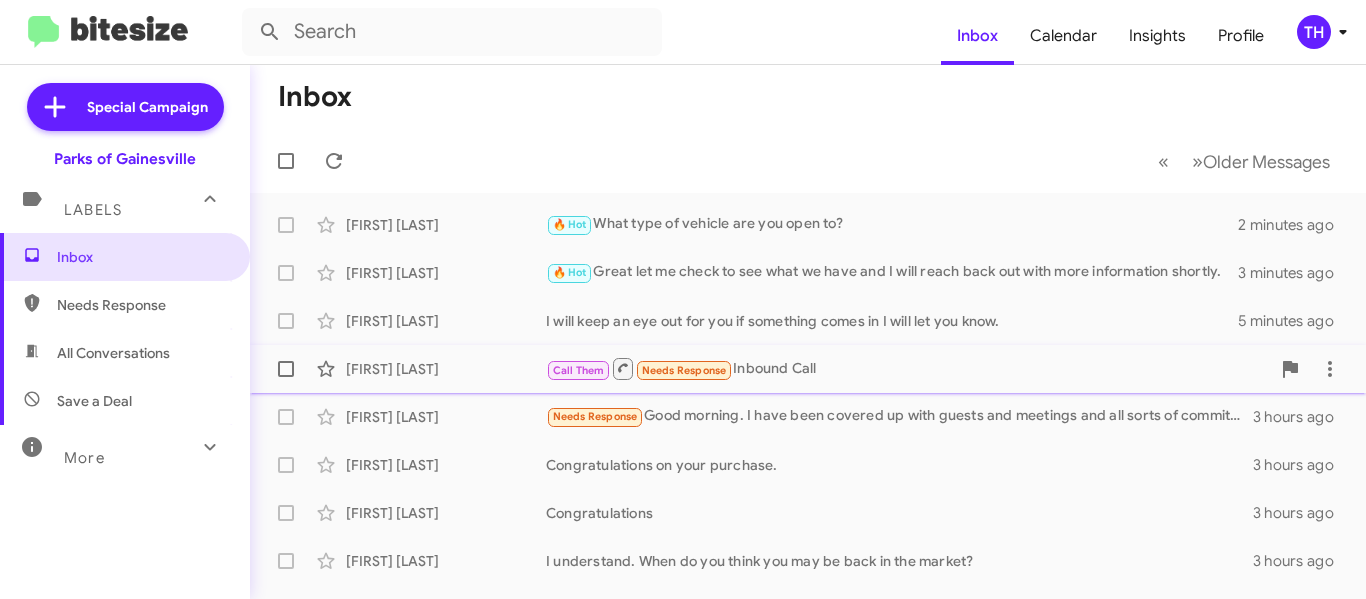 click on "Call Them   Needs Response   Inbound Call" 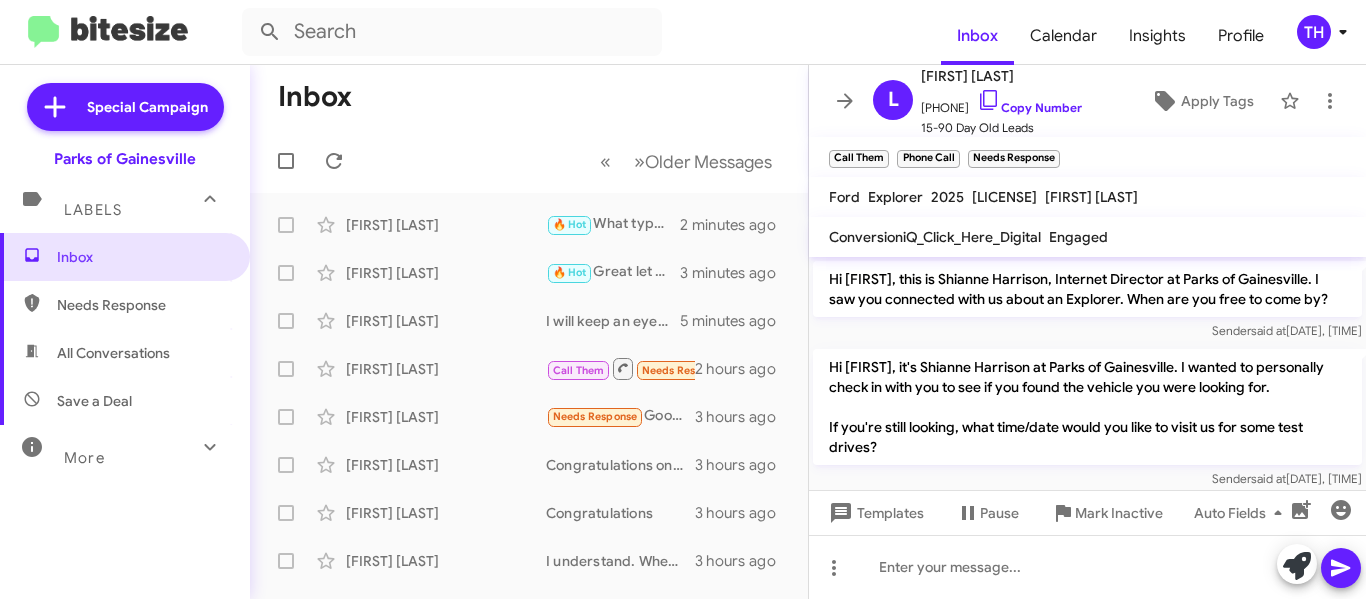 scroll, scrollTop: 59, scrollLeft: 0, axis: vertical 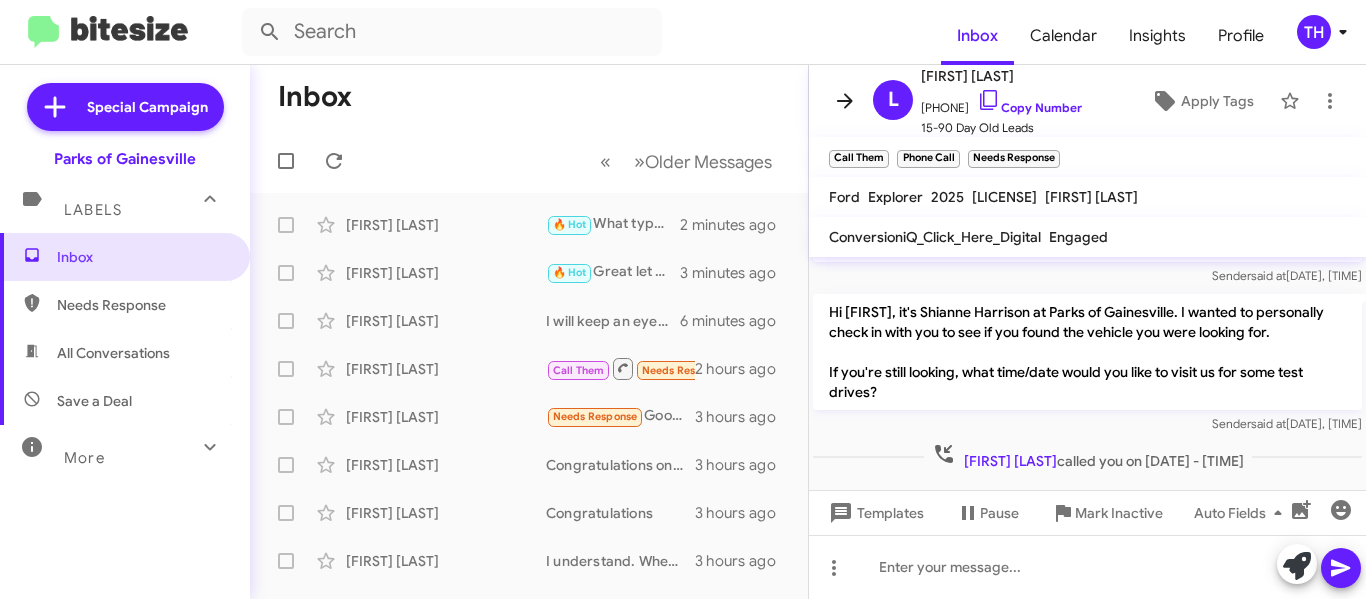 click 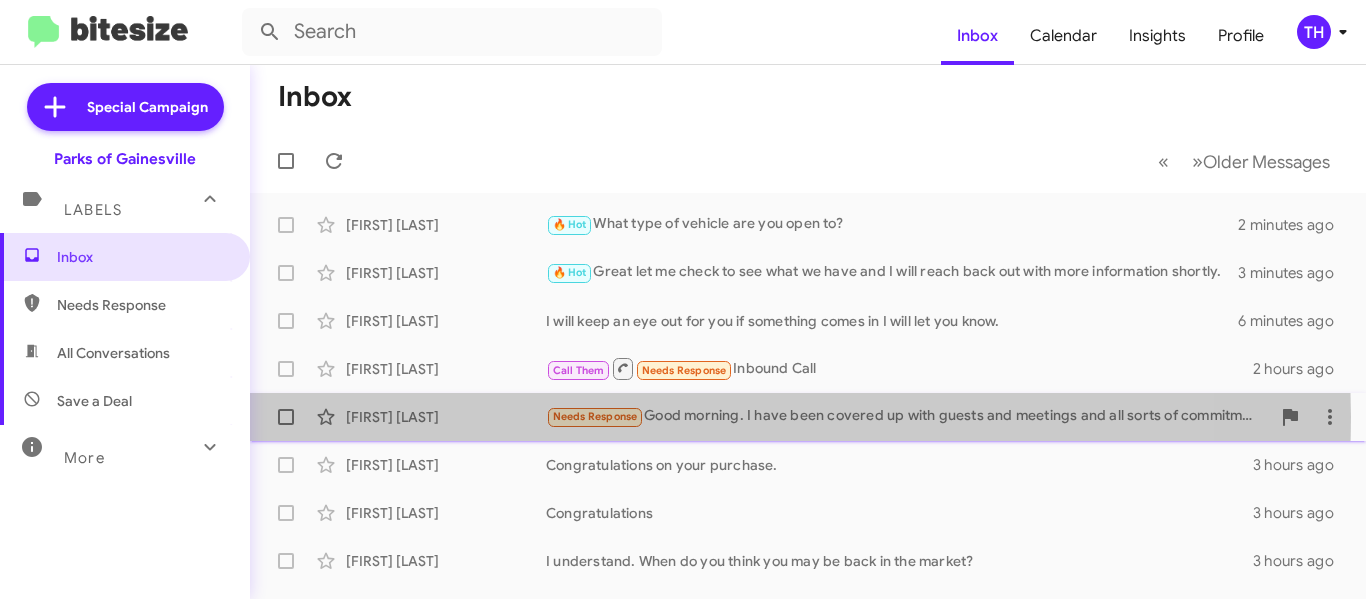 click on "[FIRST] [LAST]" 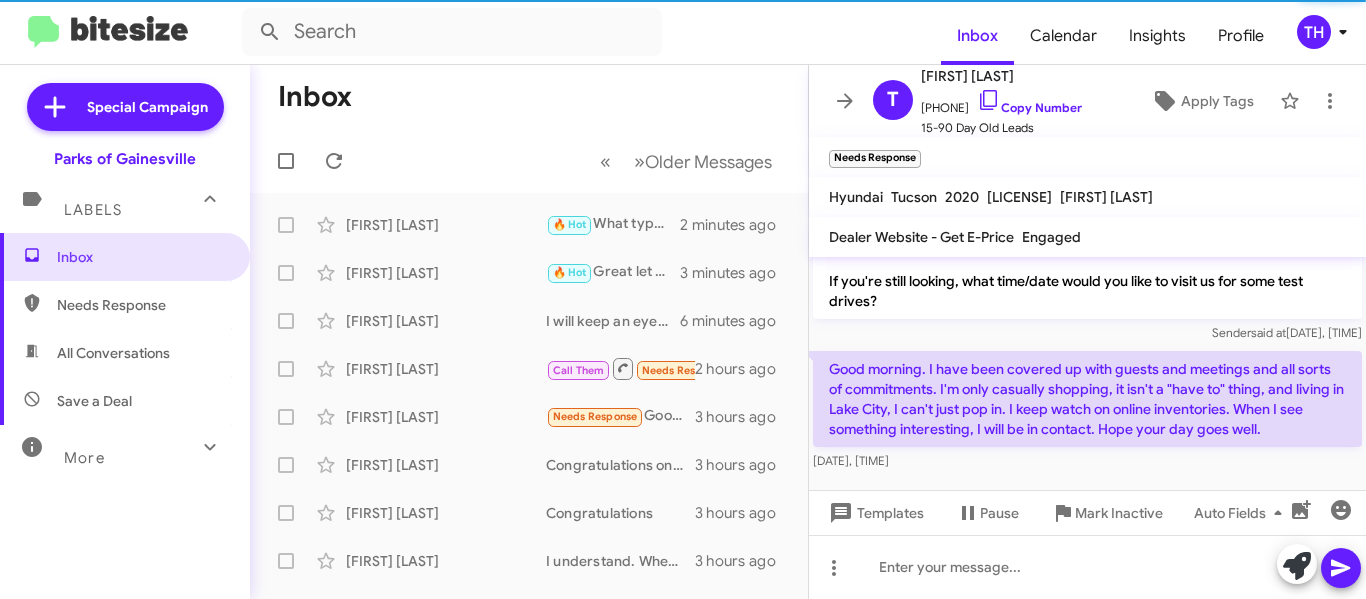 scroll, scrollTop: 171, scrollLeft: 0, axis: vertical 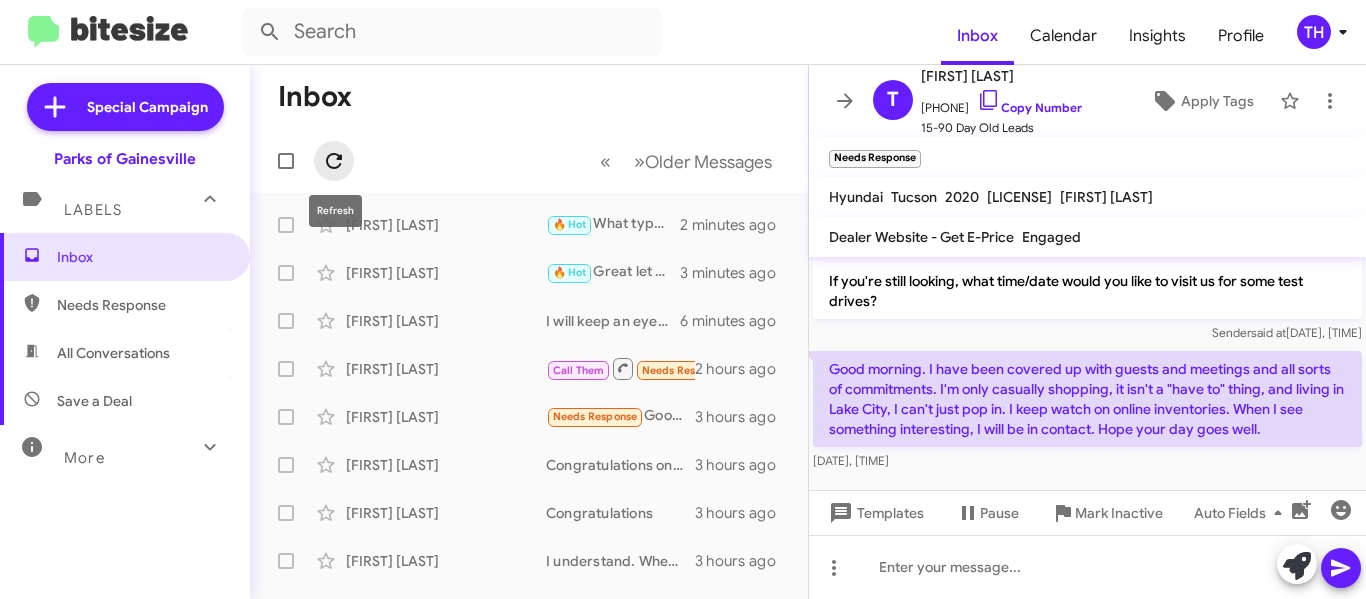 click 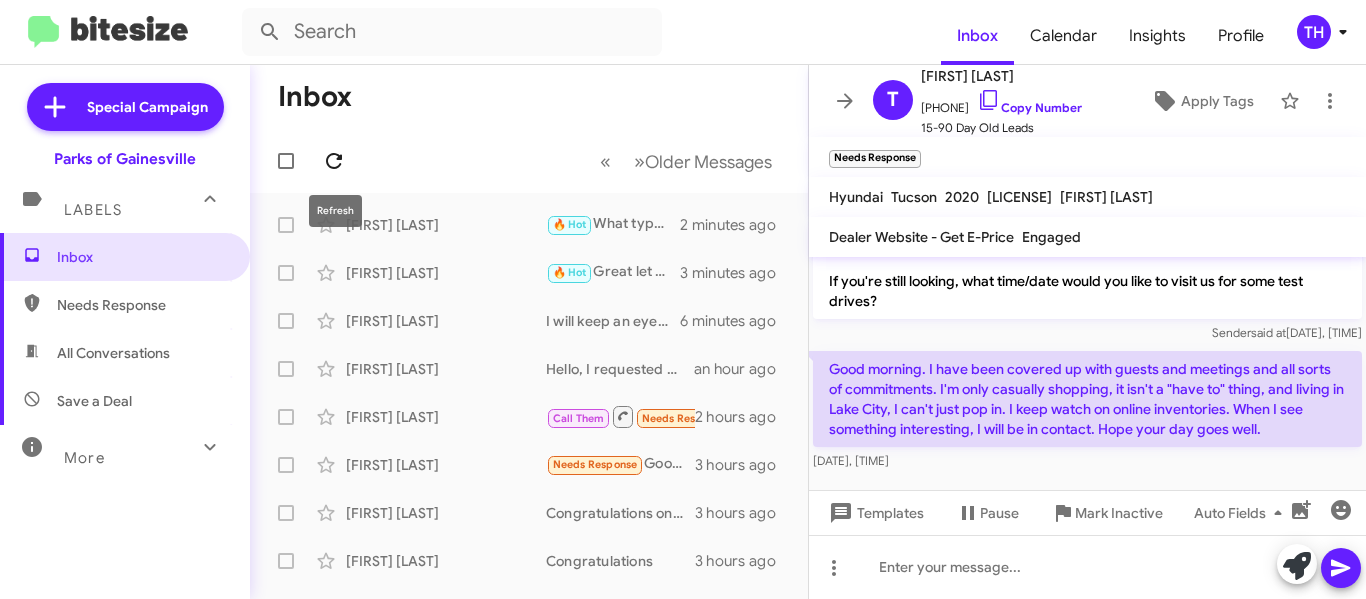 click 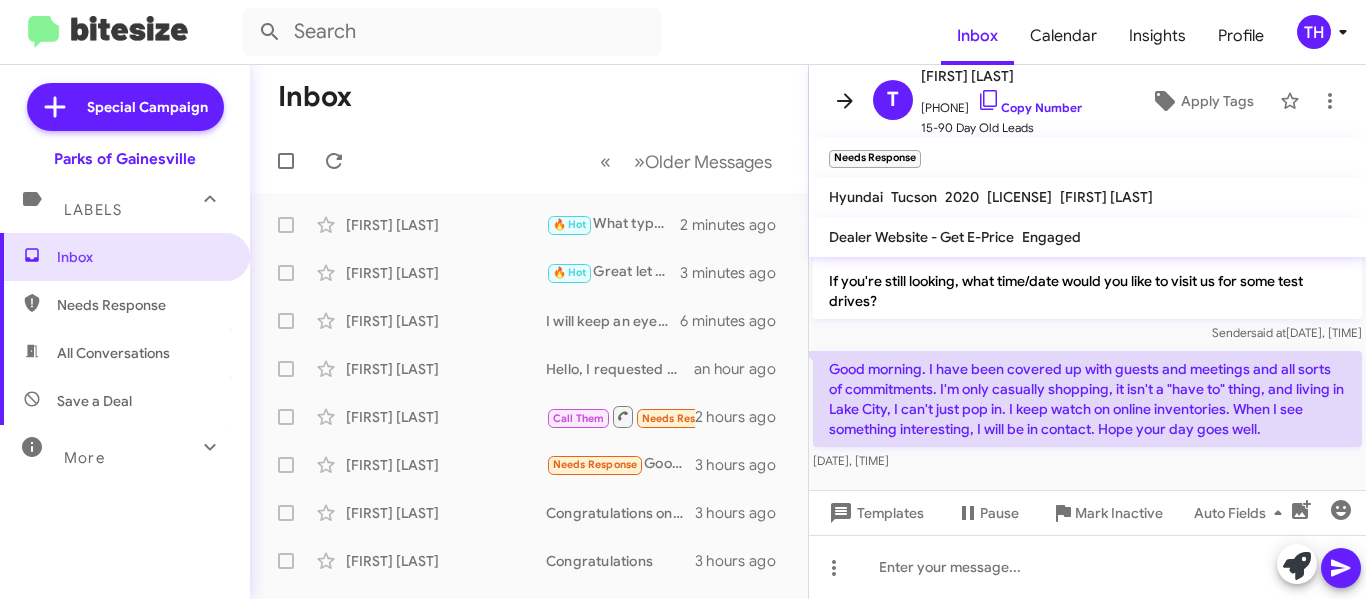 click 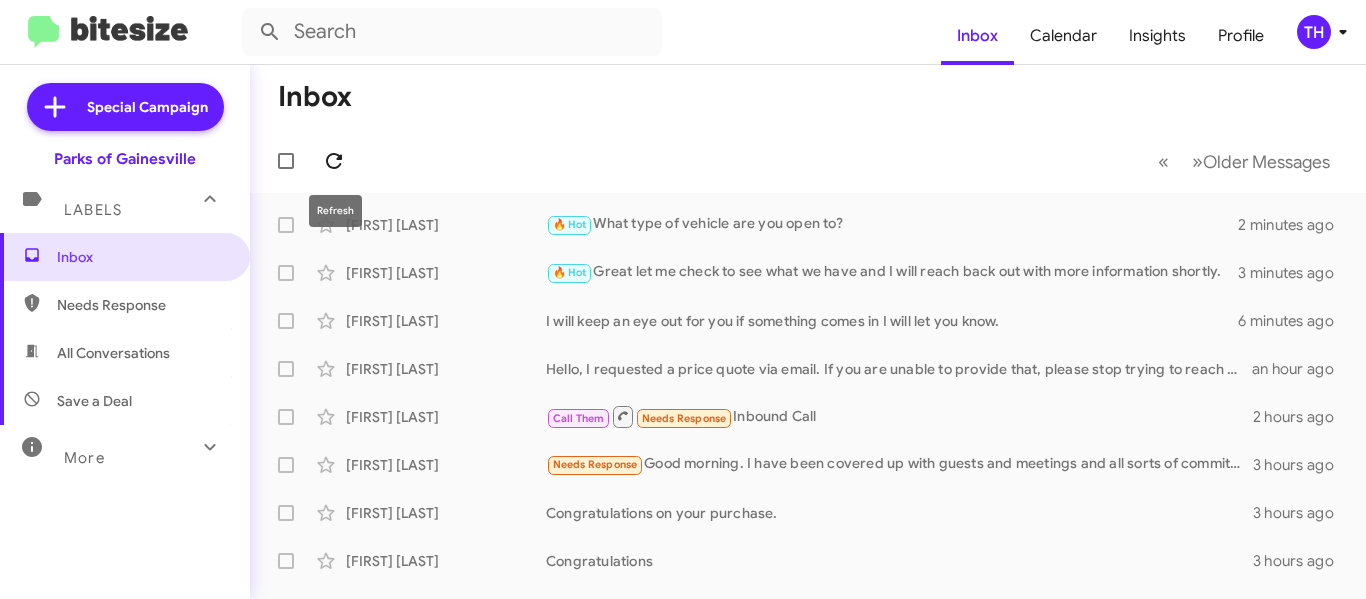 click 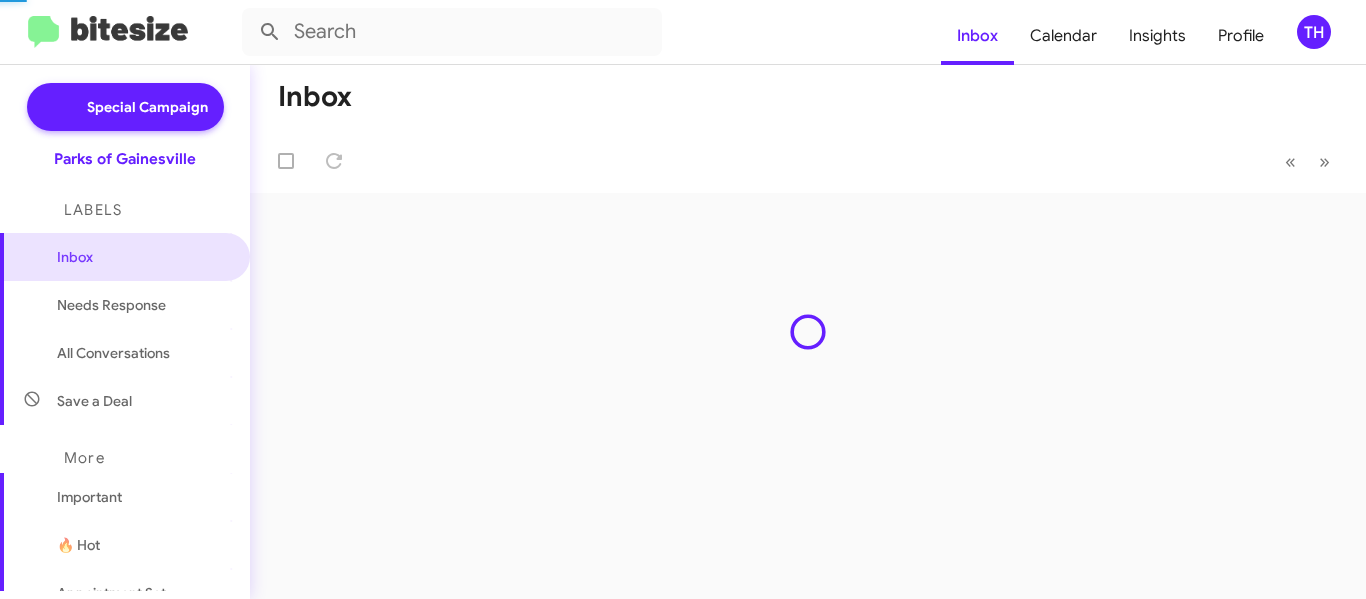 scroll, scrollTop: 0, scrollLeft: 0, axis: both 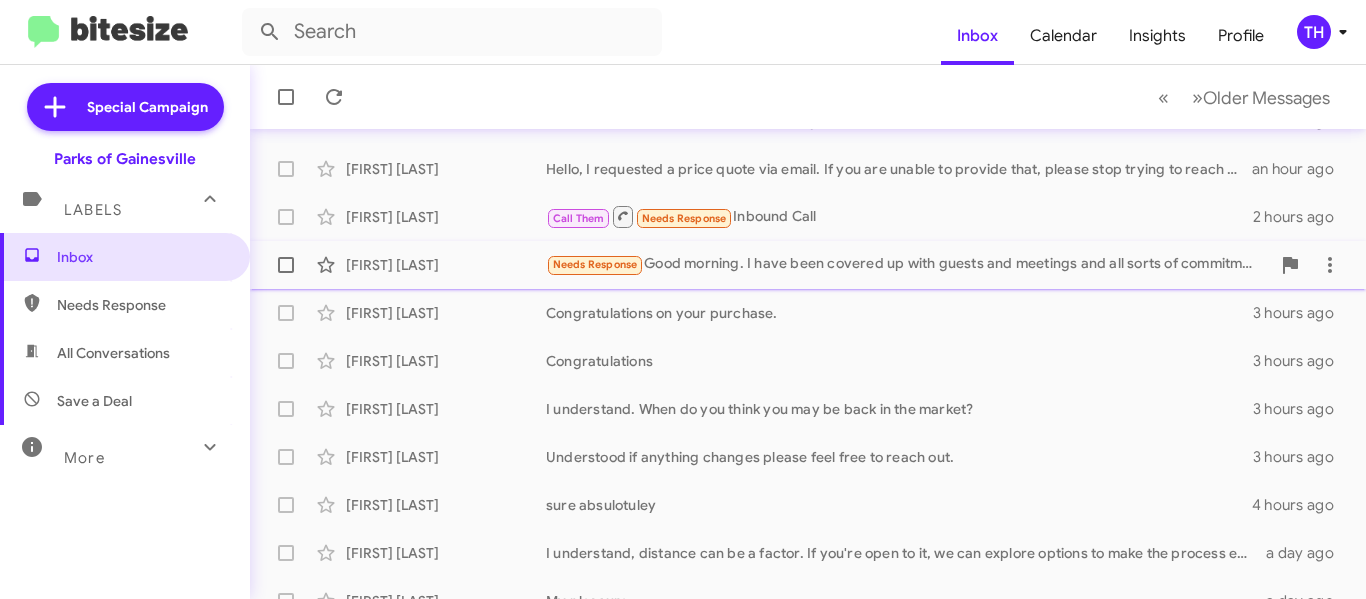 click on "Needs Response   Good morning.  I have been covered up with guests and meetings and all sorts of commitments.  I'm only casually shopping, it isn't a "have to" thing, and living in Lake City, I can't just pop in.  I keep watch on online inventories. When I see something interesting, I will be in contact.   Hope your day goes well." 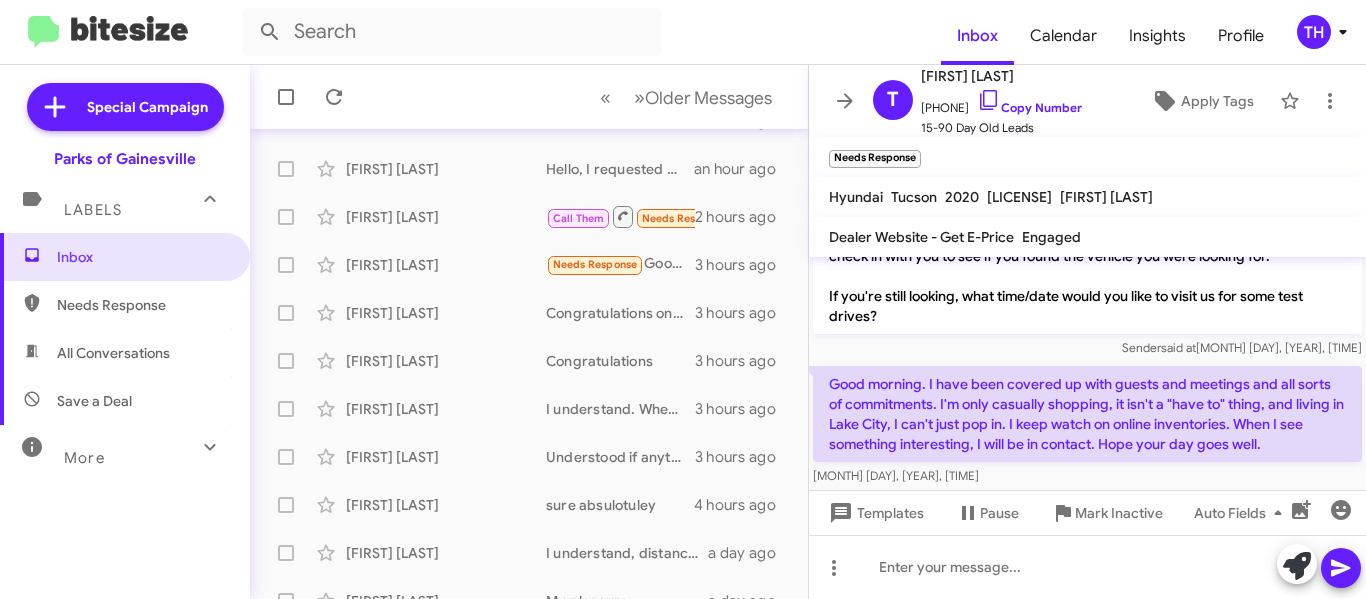 scroll, scrollTop: 171, scrollLeft: 0, axis: vertical 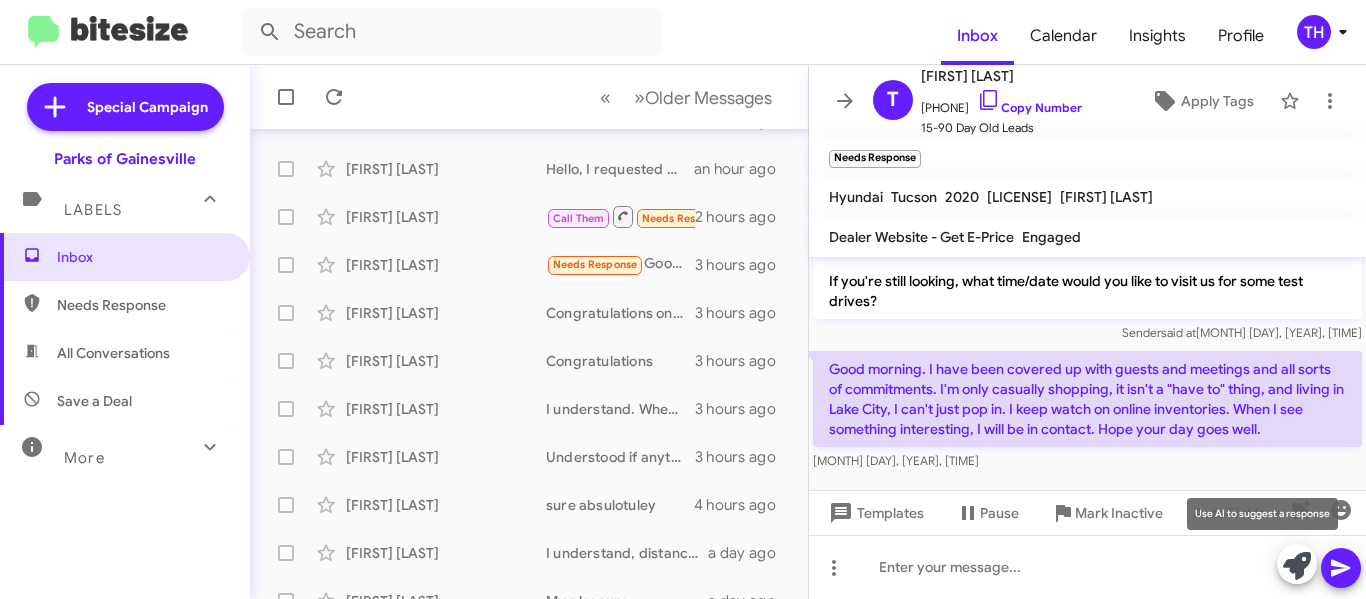 click 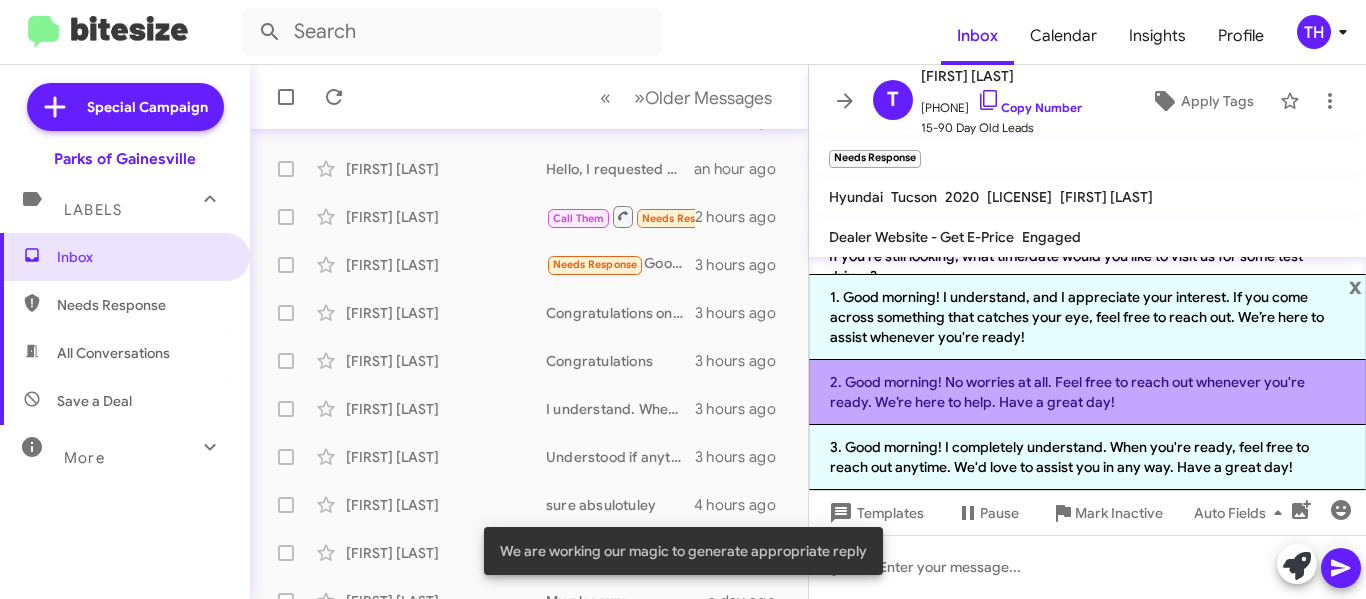 click on "2. Good morning! No worries at all. Feel free to reach out whenever you're ready. We’re here to help. Have a great day!" 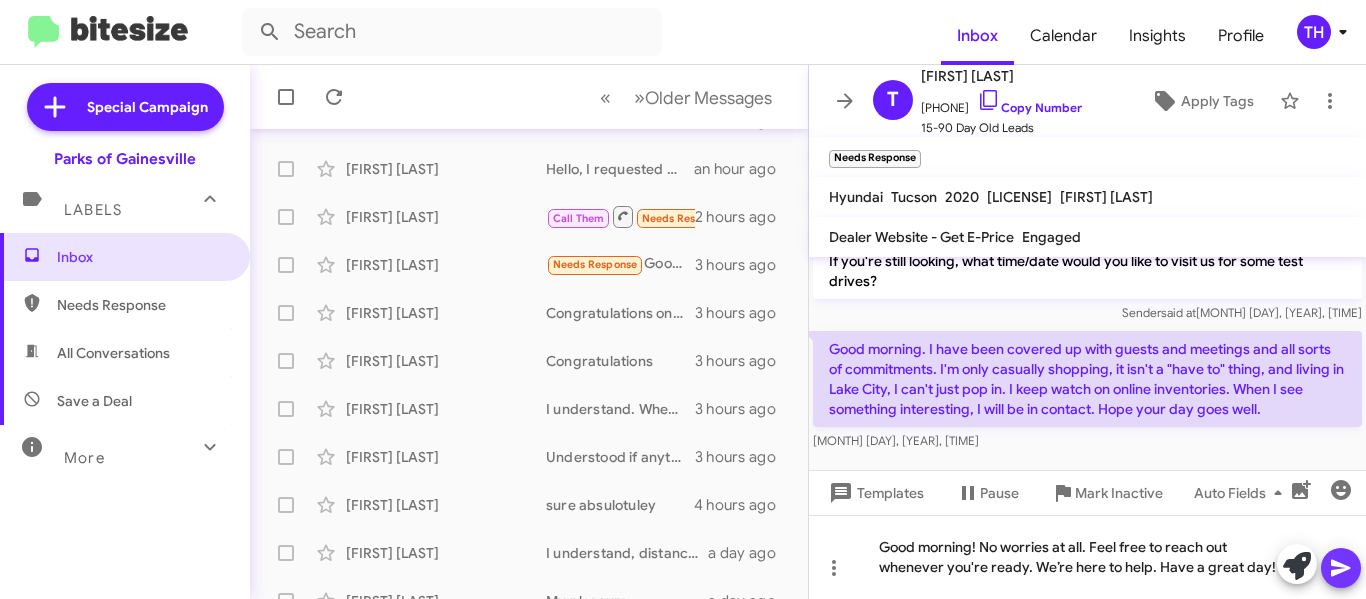 click 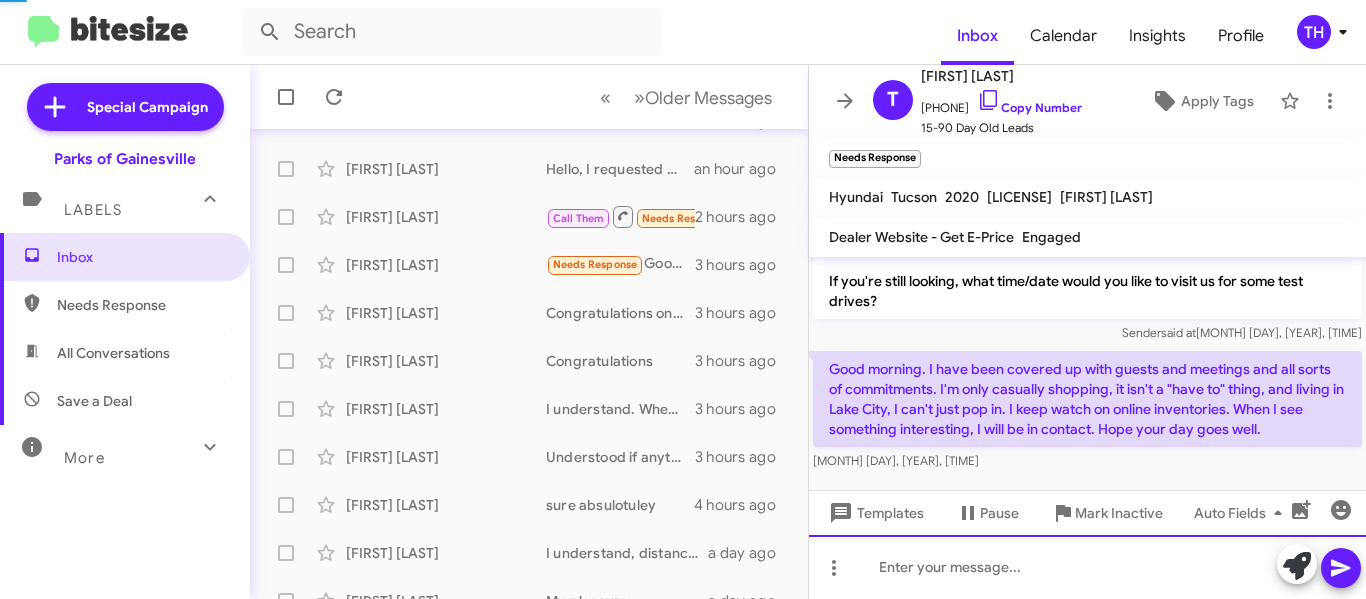 scroll, scrollTop: 0, scrollLeft: 0, axis: both 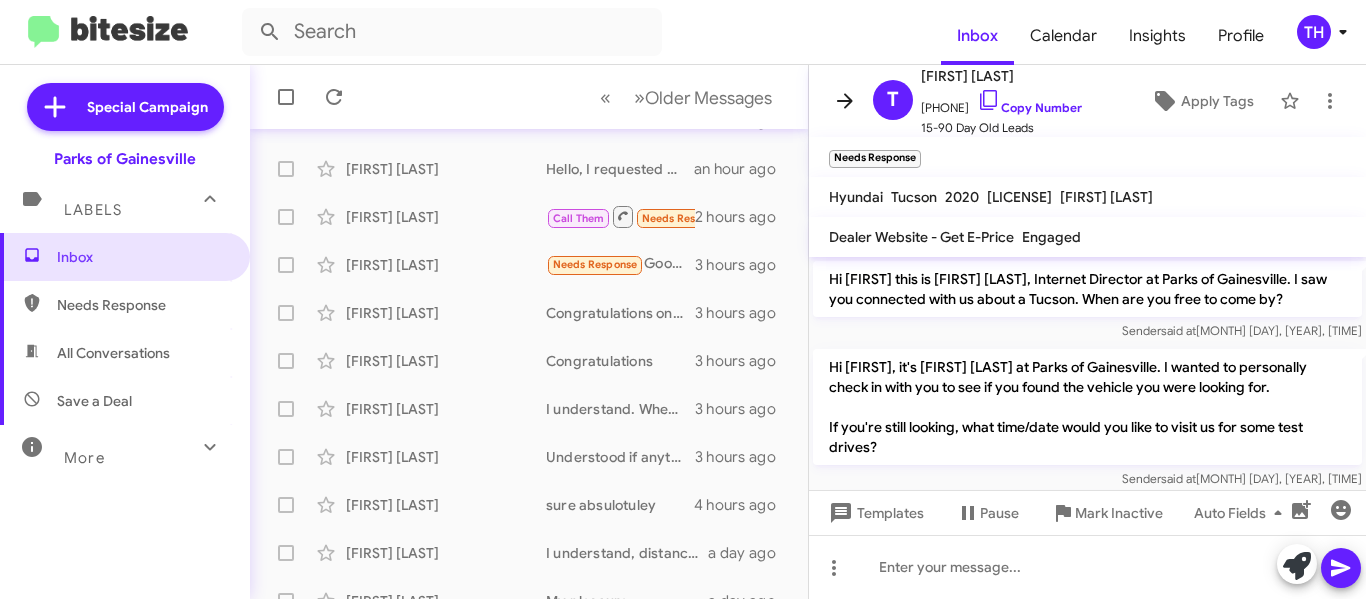click 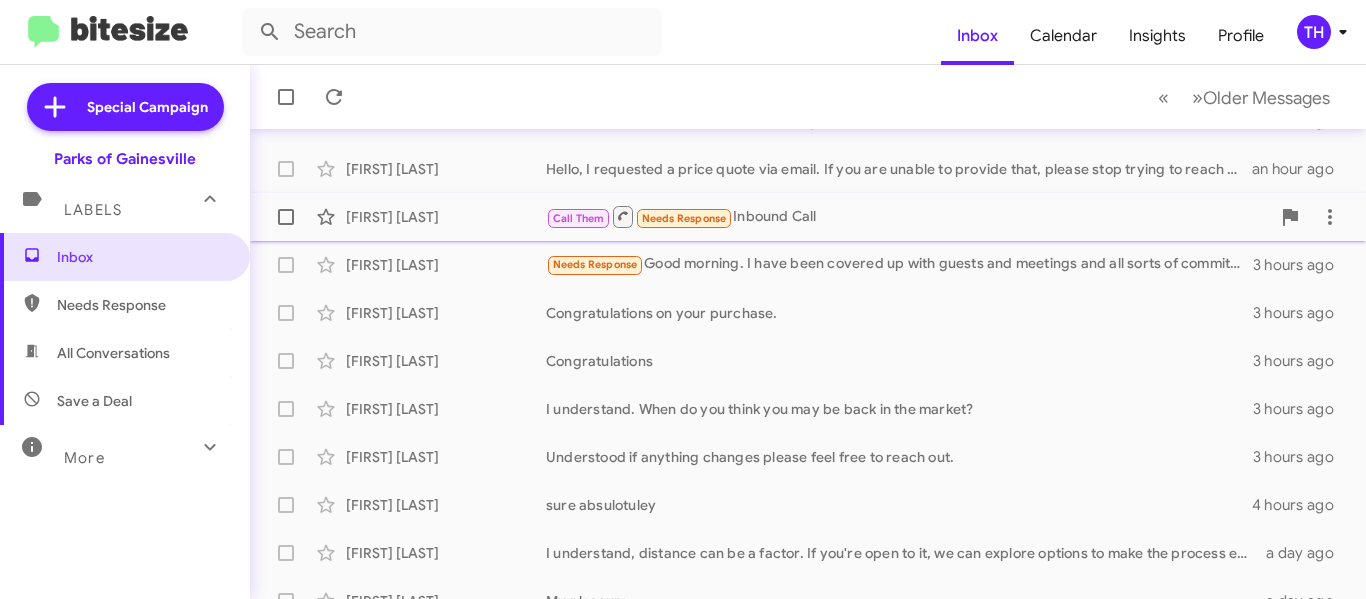 click on "[FIRST] [LAST]" 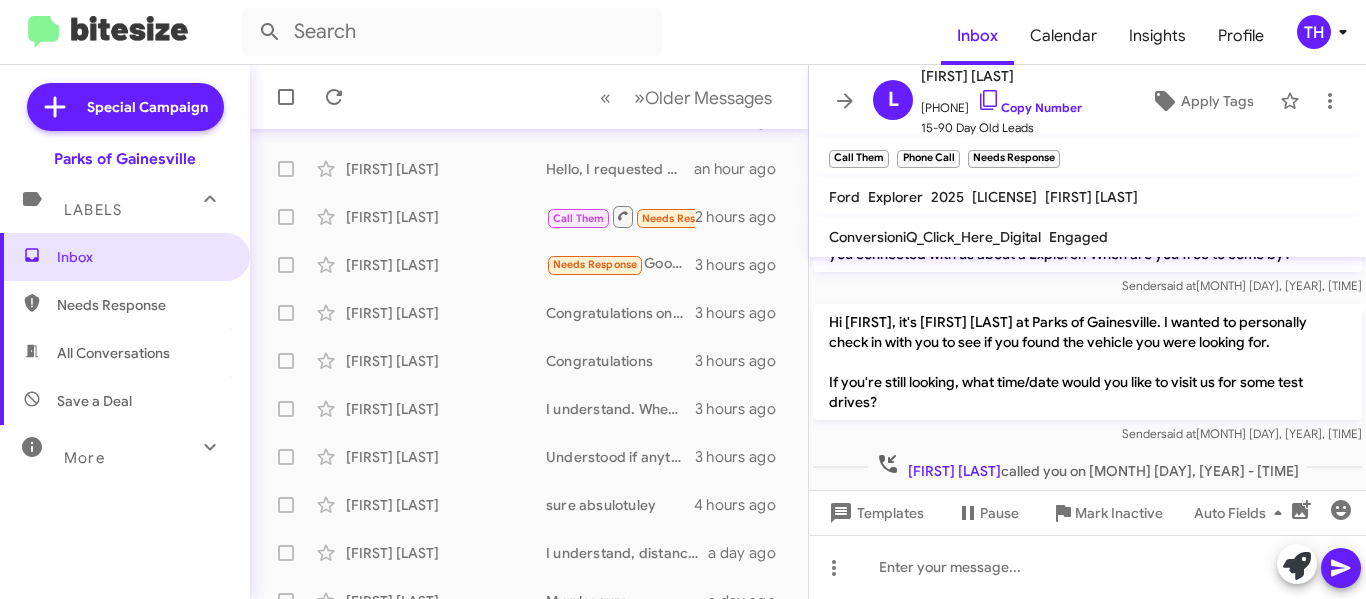 scroll, scrollTop: 59, scrollLeft: 0, axis: vertical 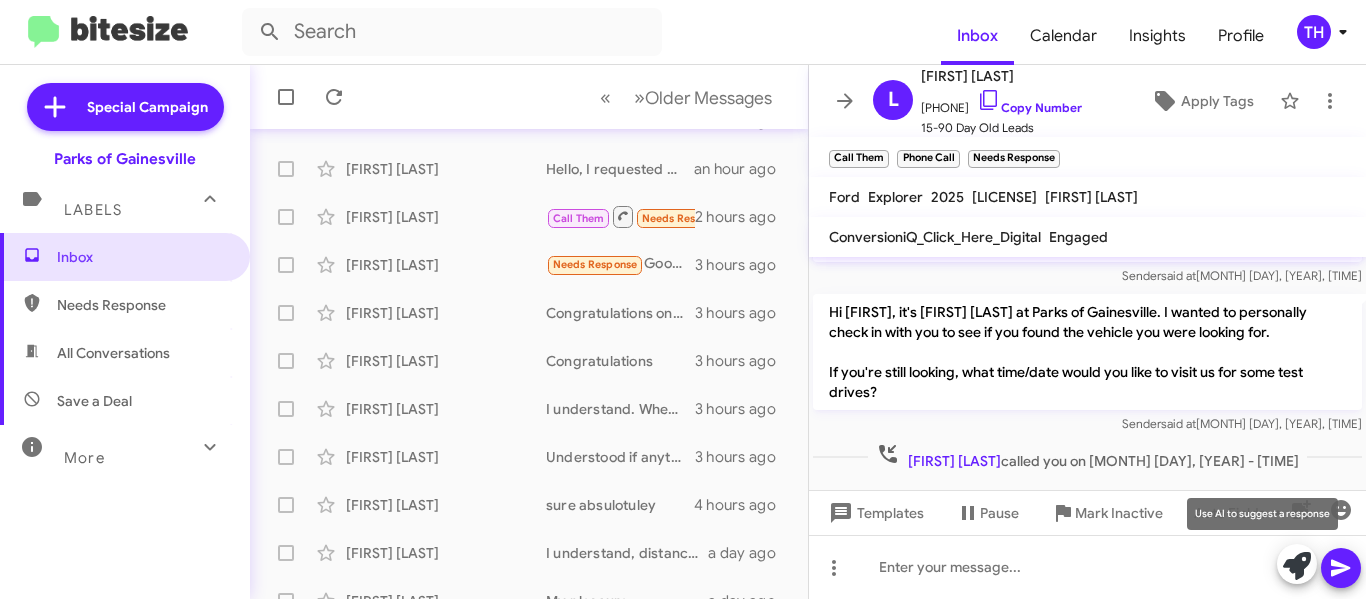 click 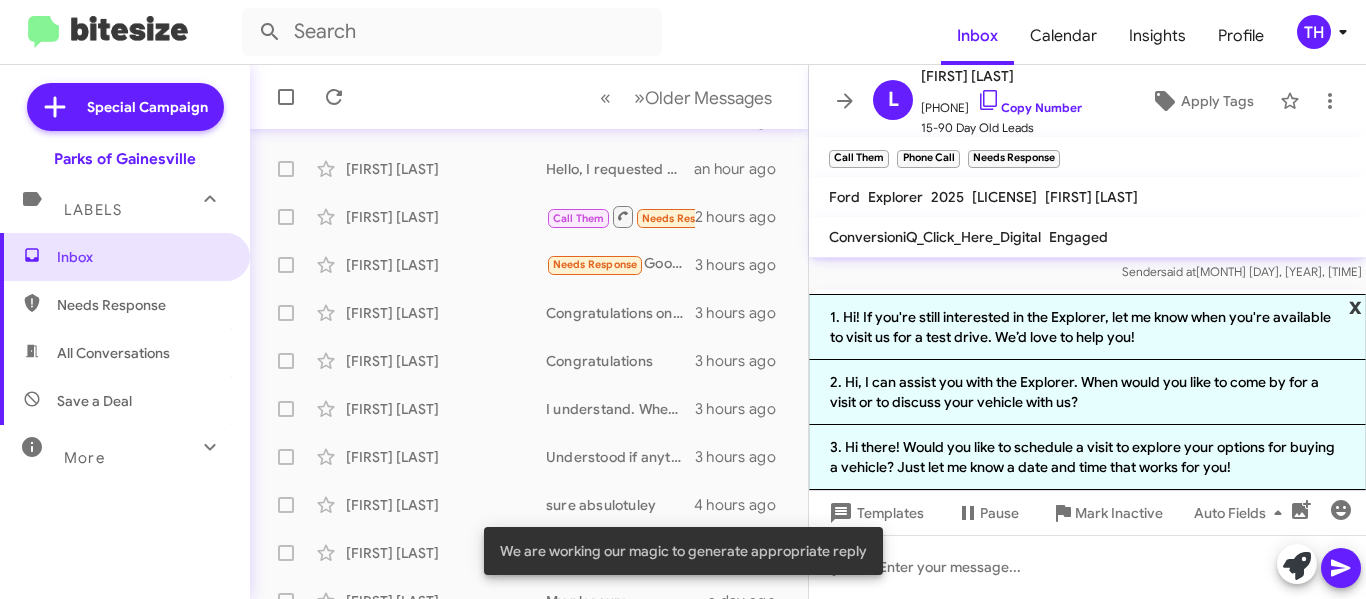 click on "x" 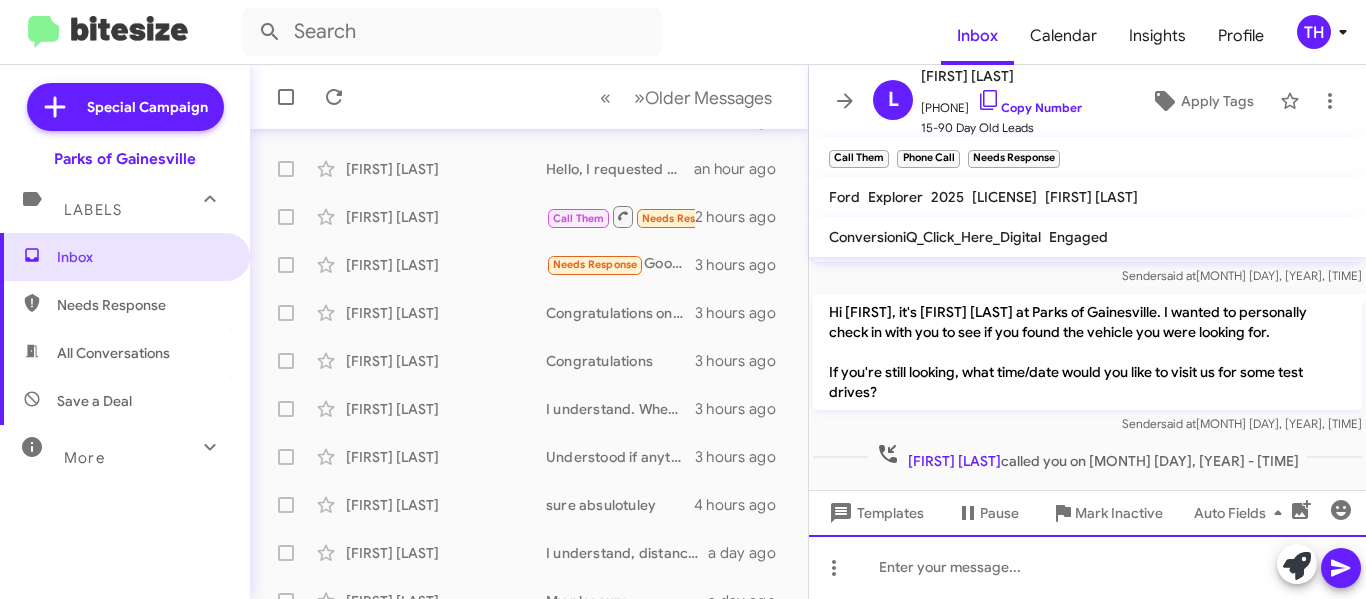 click 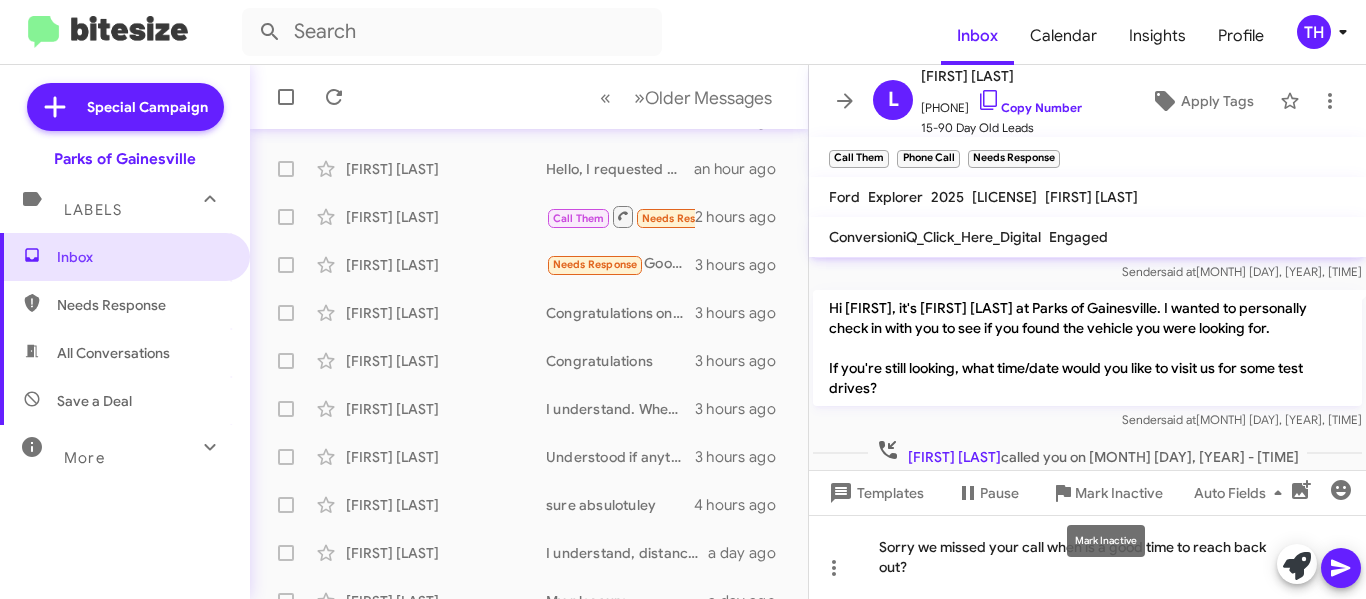 click on "Mark Inactive" at bounding box center (1106, 541) 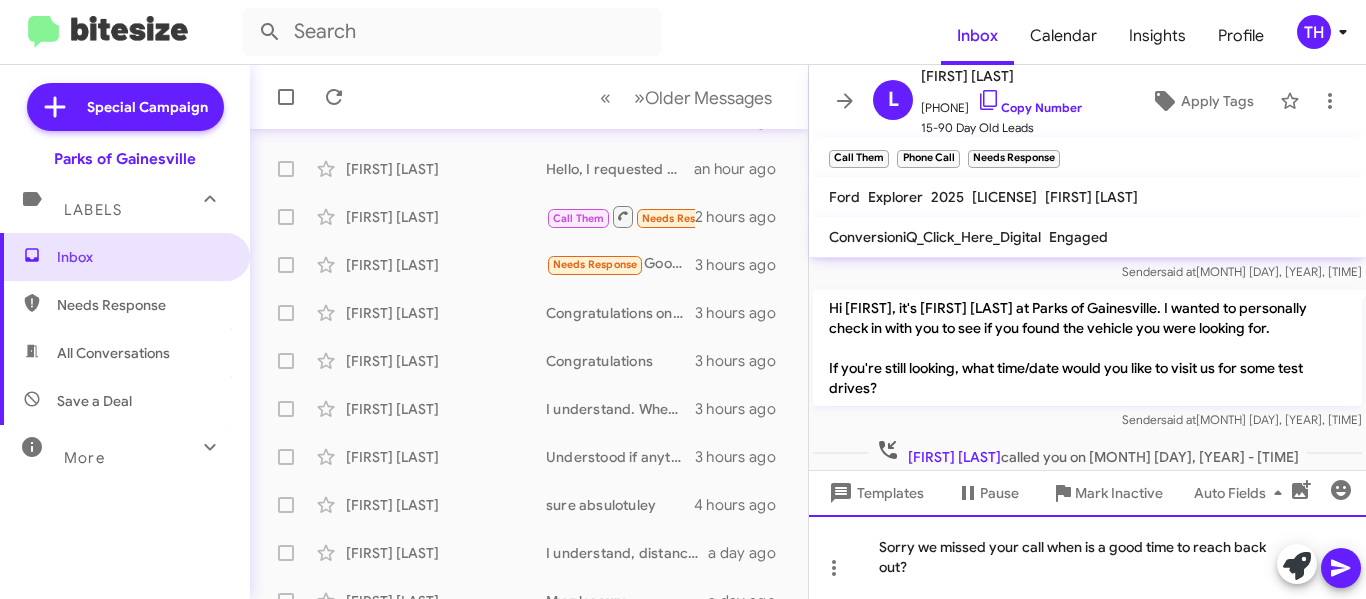 click on "Sorry we missed your call when is agood time to reach back out?" 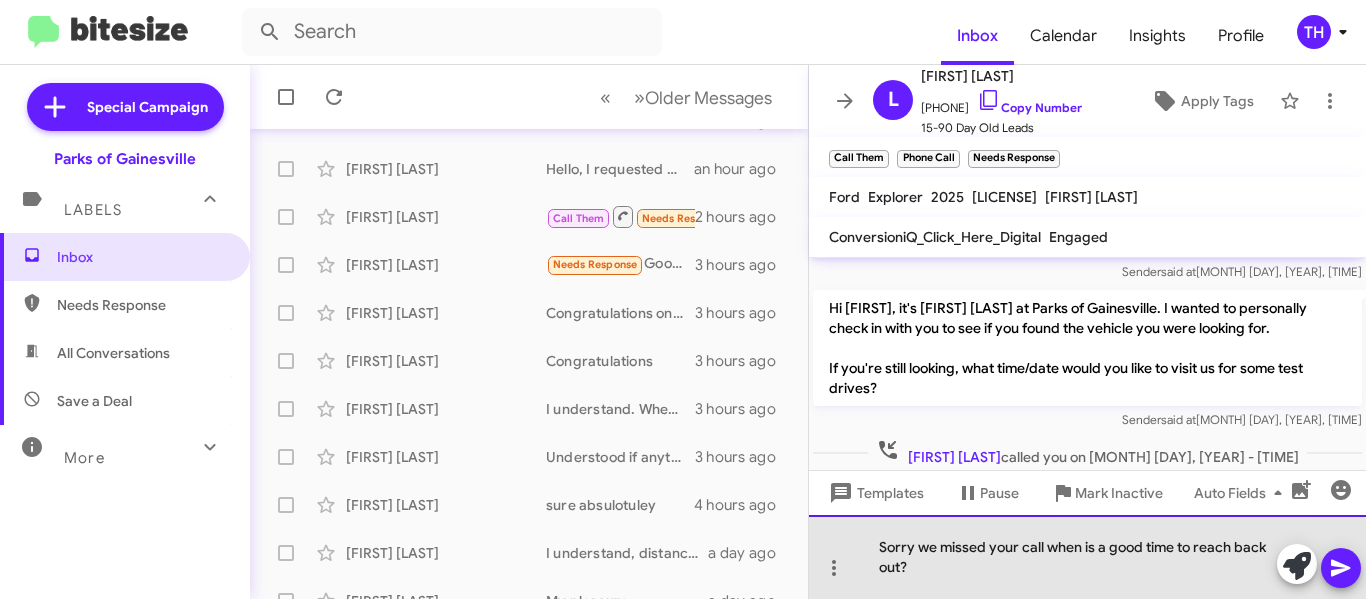 drag, startPoint x: 1119, startPoint y: 560, endPoint x: 1107, endPoint y: 545, distance: 19.209373 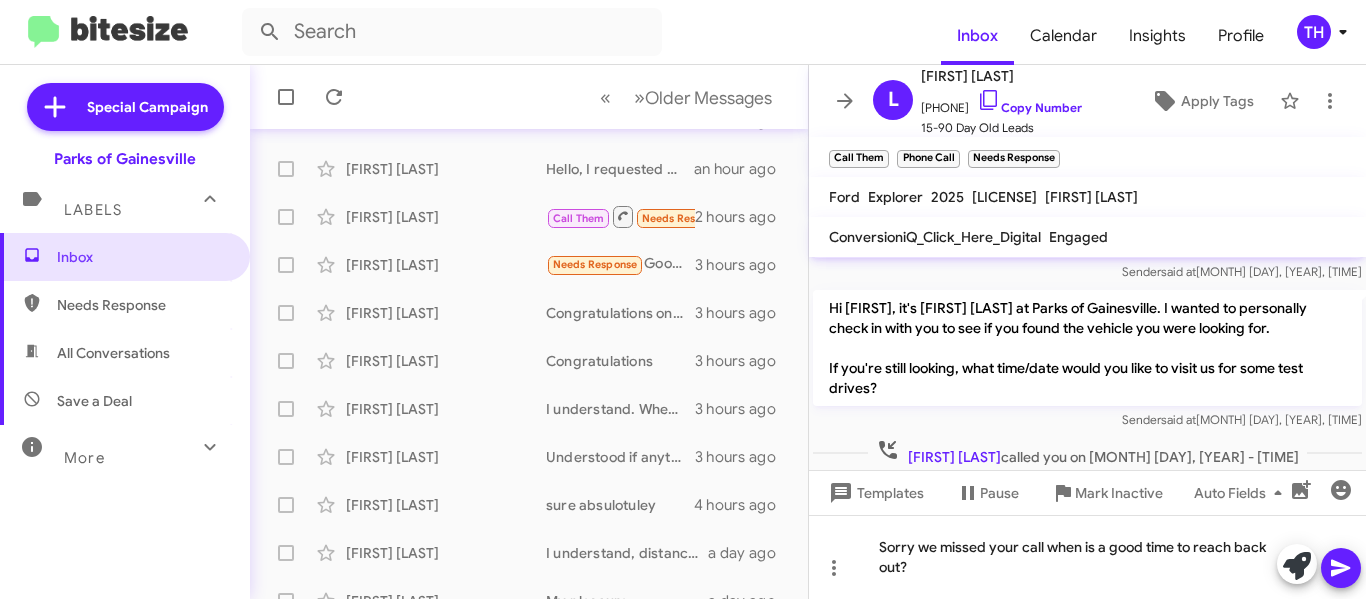 click on "Auto Fields (Ctrl+Shift+A)" at bounding box center [1242, 541] 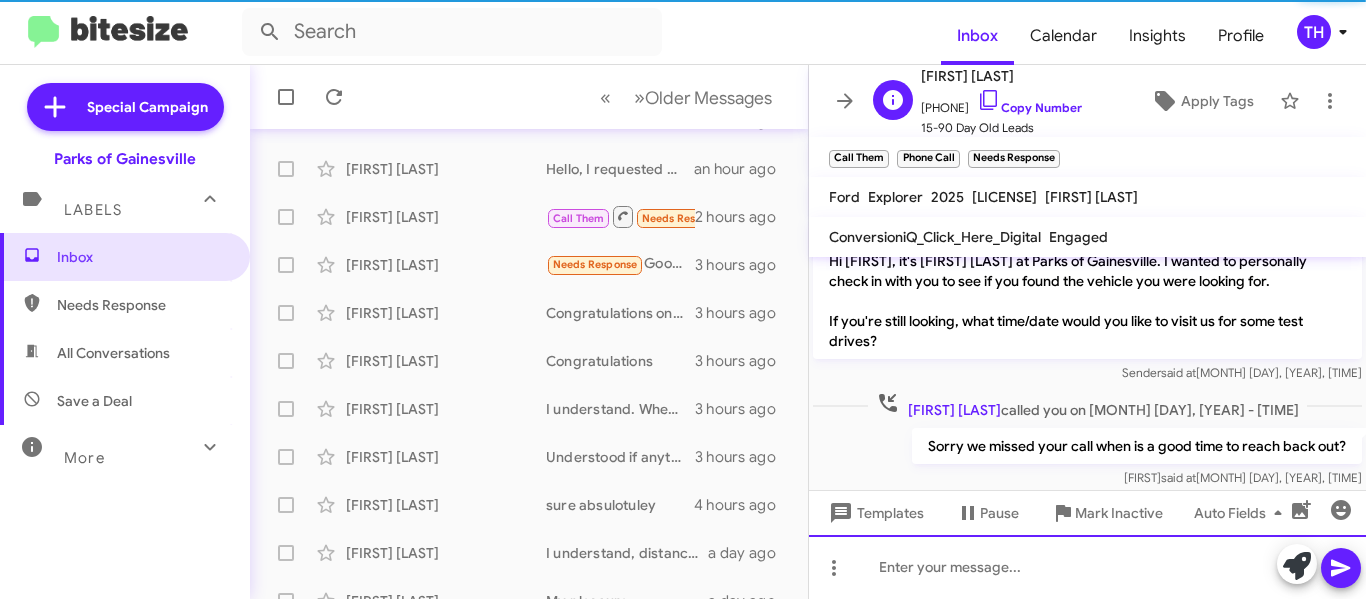 scroll, scrollTop: 134, scrollLeft: 0, axis: vertical 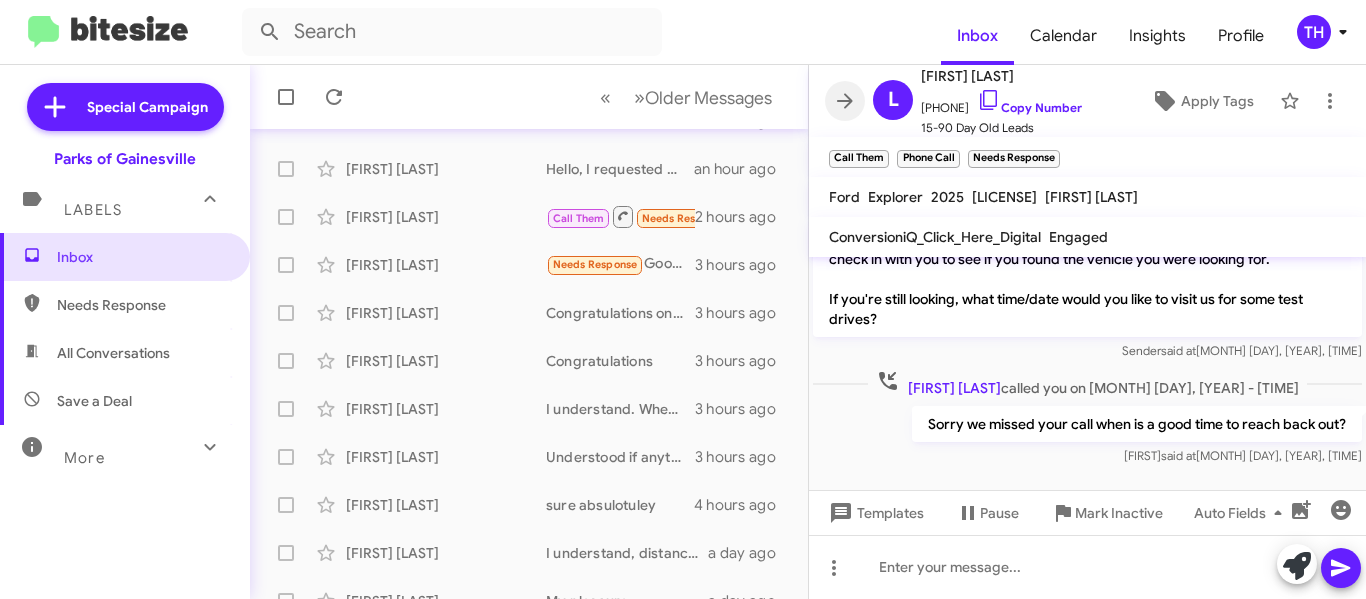 drag, startPoint x: 839, startPoint y: 102, endPoint x: 803, endPoint y: 101, distance: 36.013885 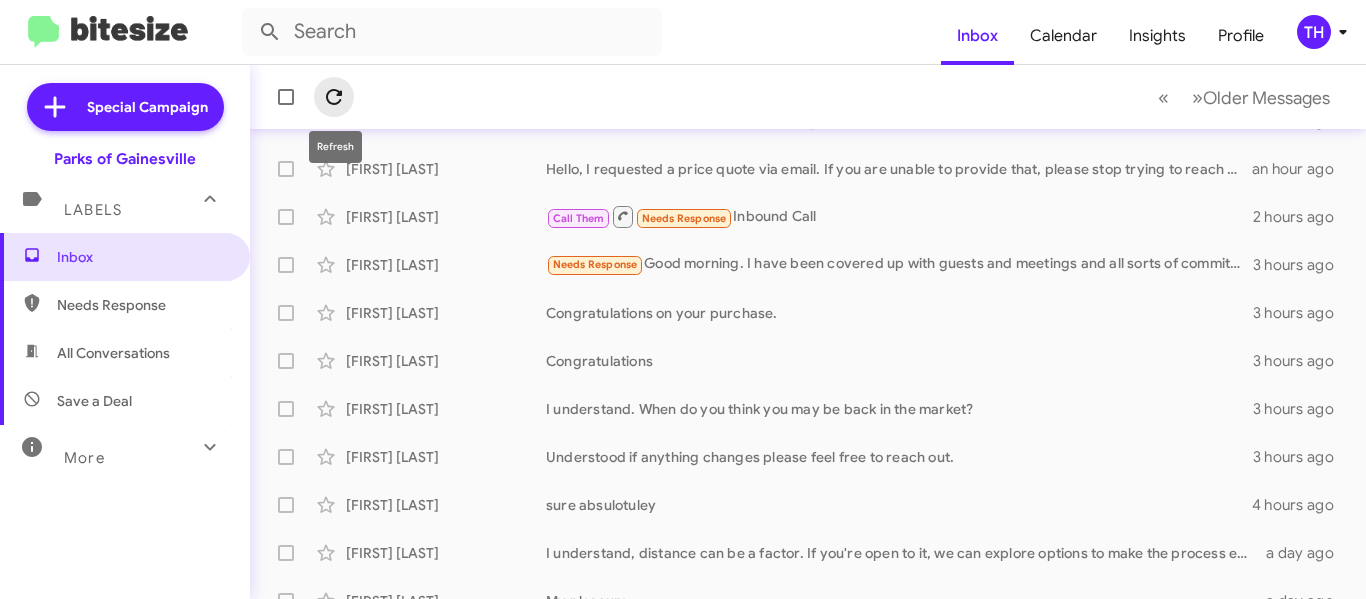 click 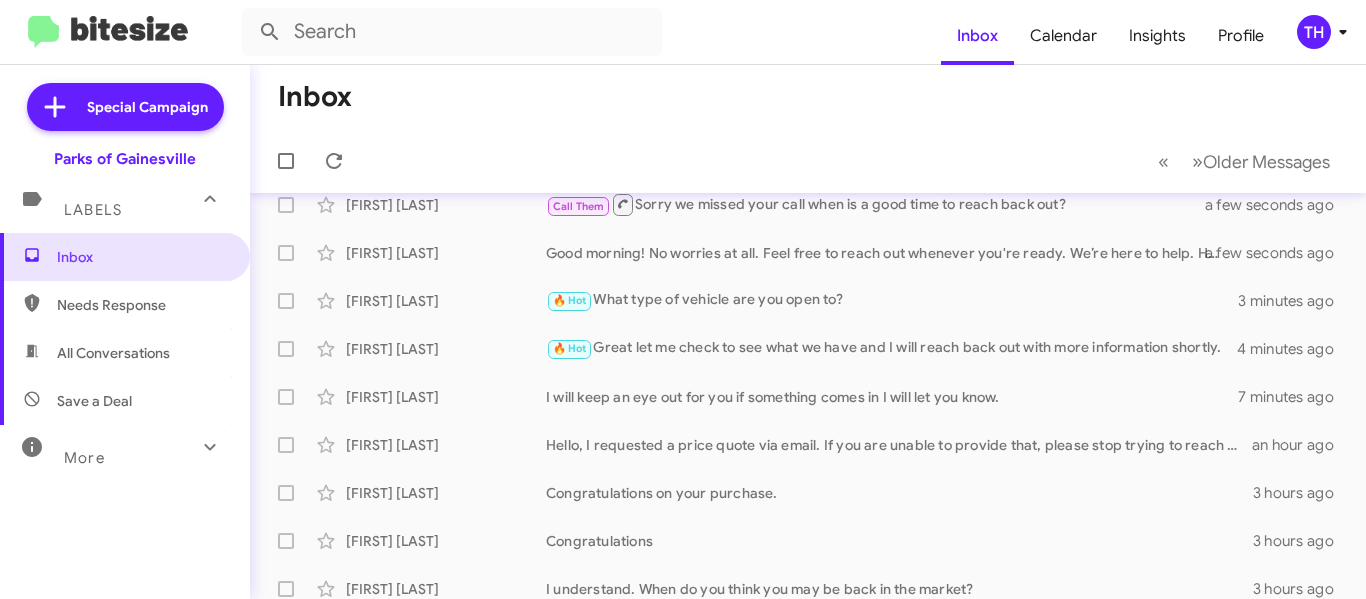 scroll, scrollTop: 0, scrollLeft: 0, axis: both 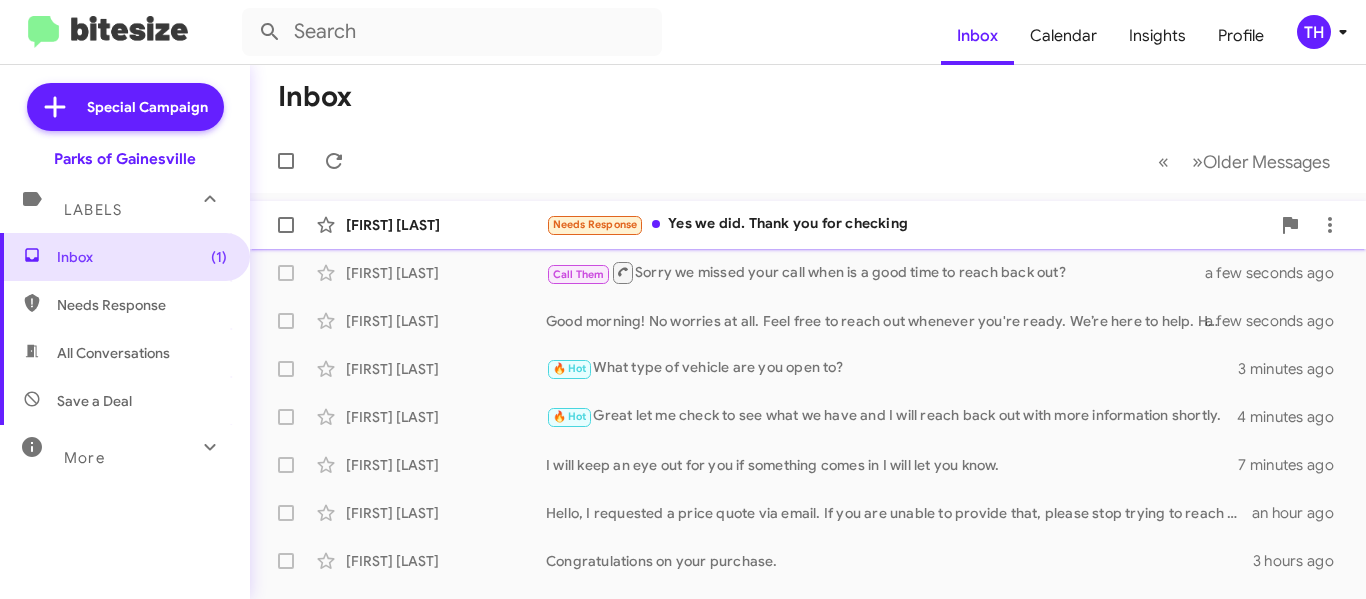 click on "Needs Response   Yes we did. Thank you for checking" 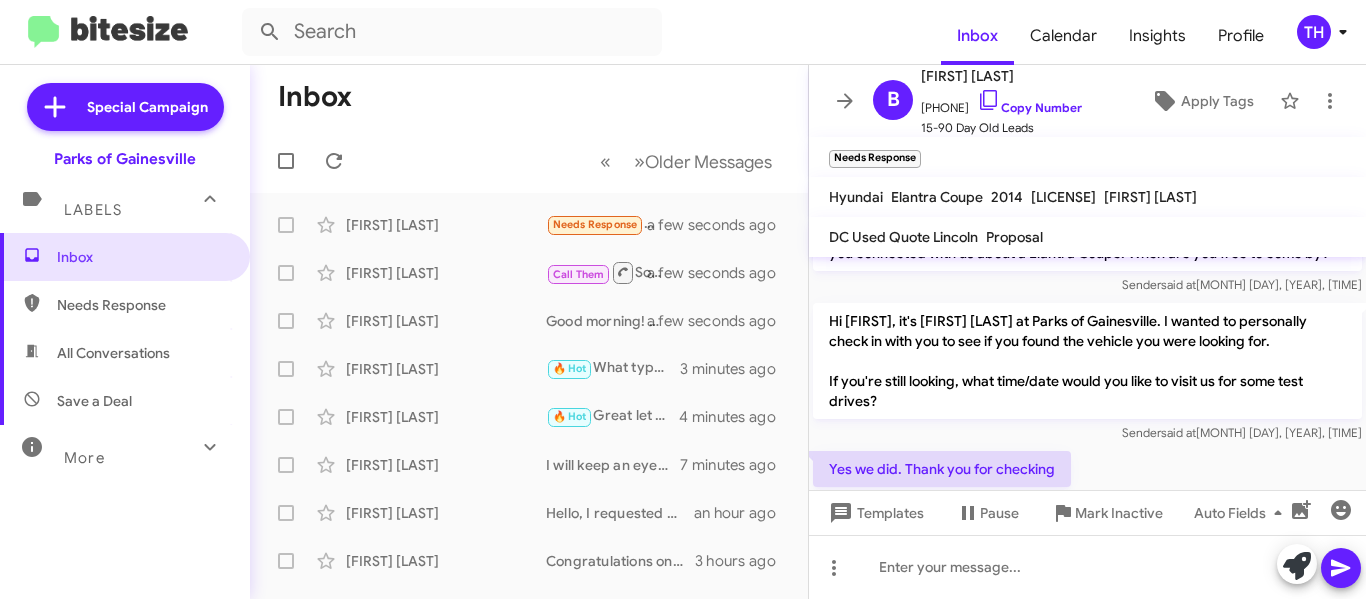scroll, scrollTop: 11, scrollLeft: 0, axis: vertical 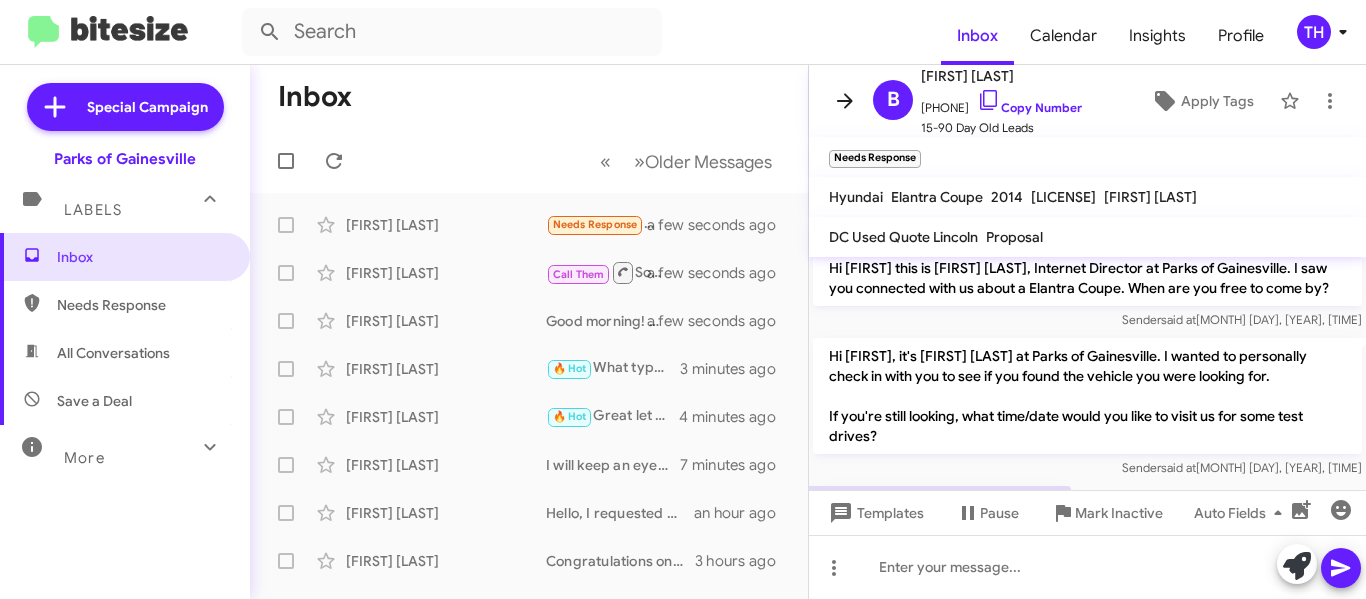 click 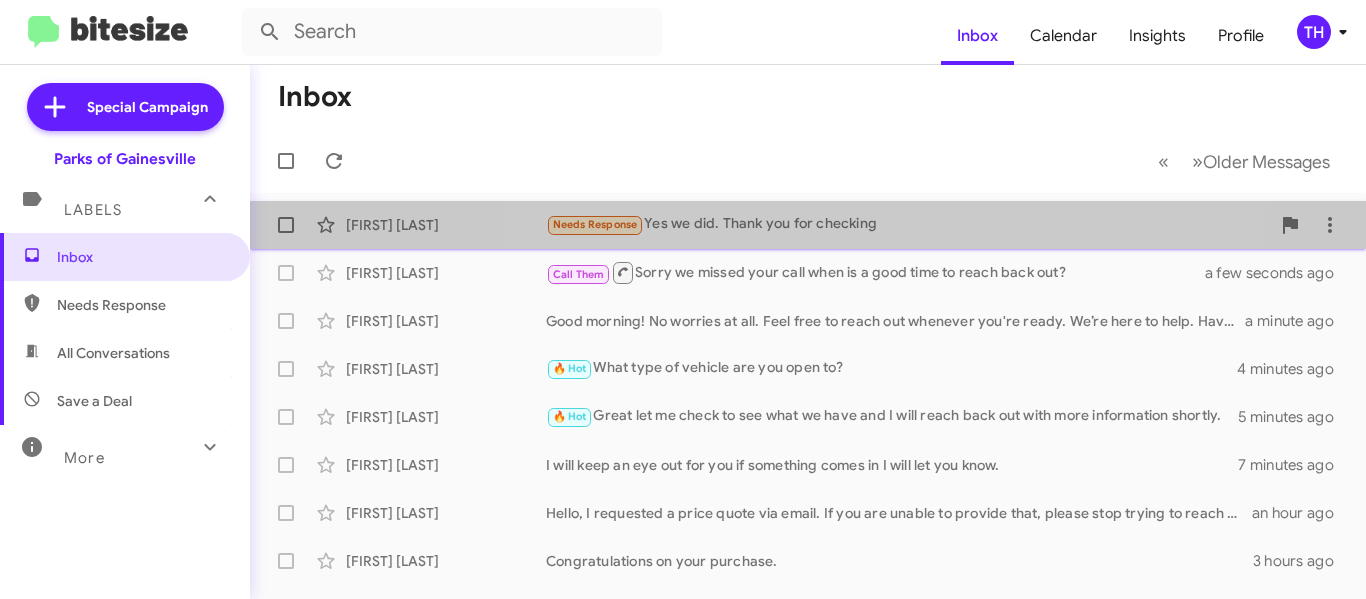 click on "Needs Response   Yes we did. Thank you for checking" 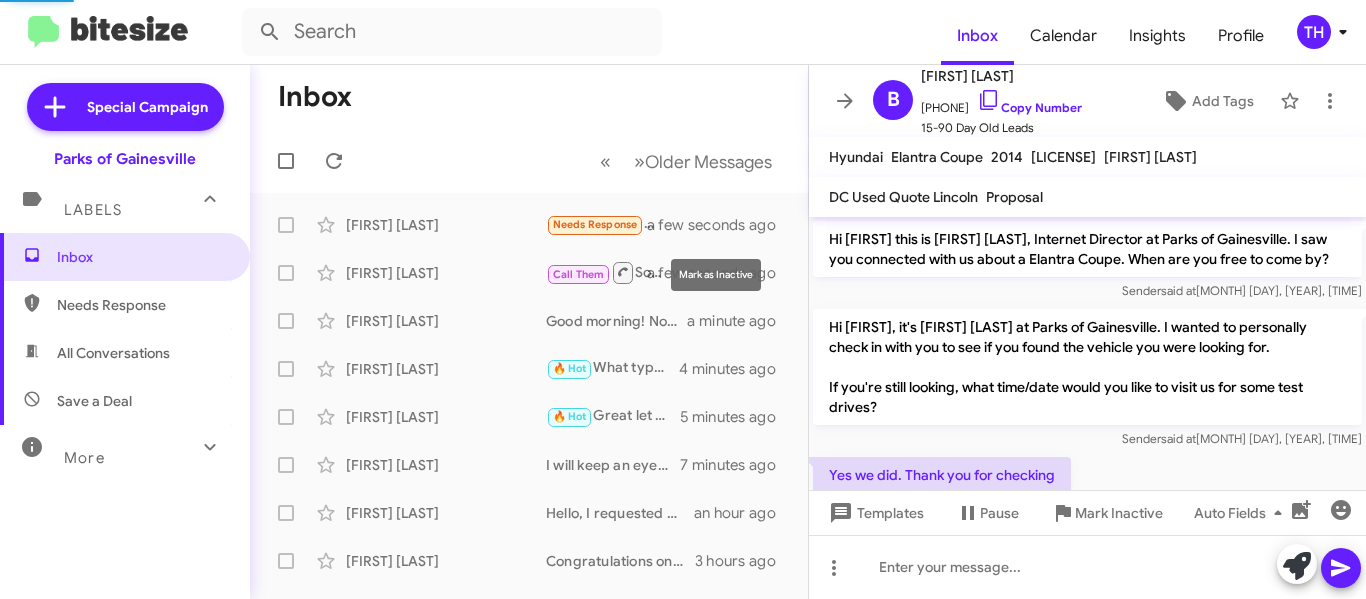 scroll, scrollTop: 71, scrollLeft: 0, axis: vertical 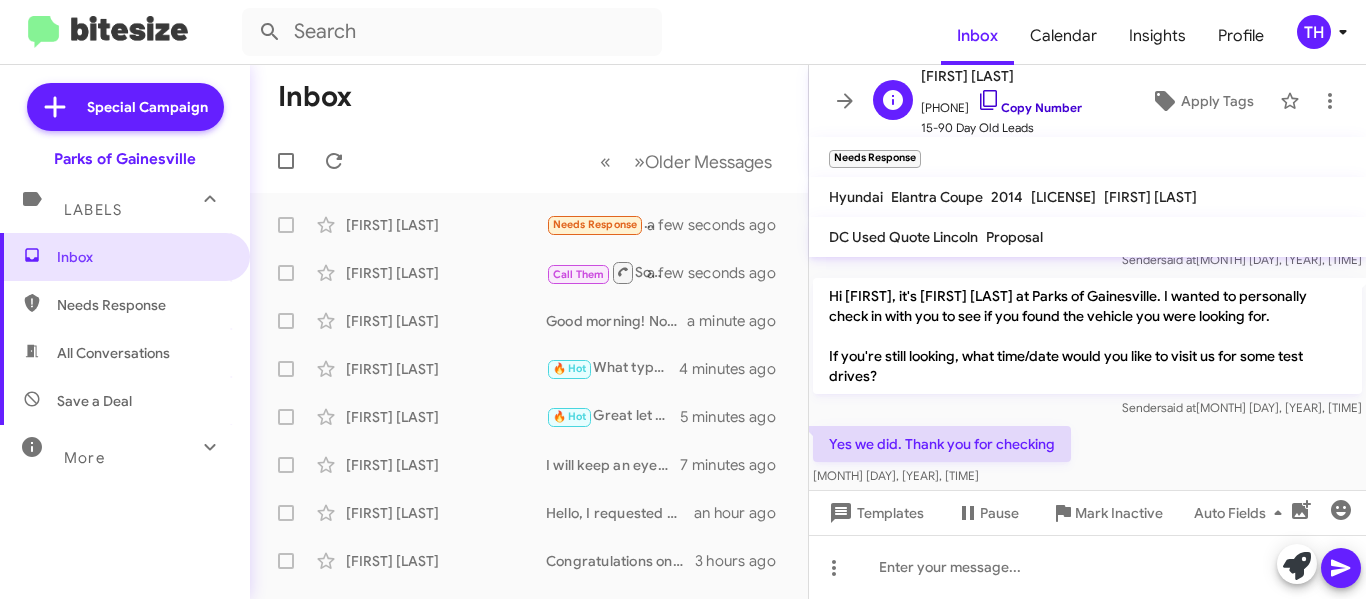 click 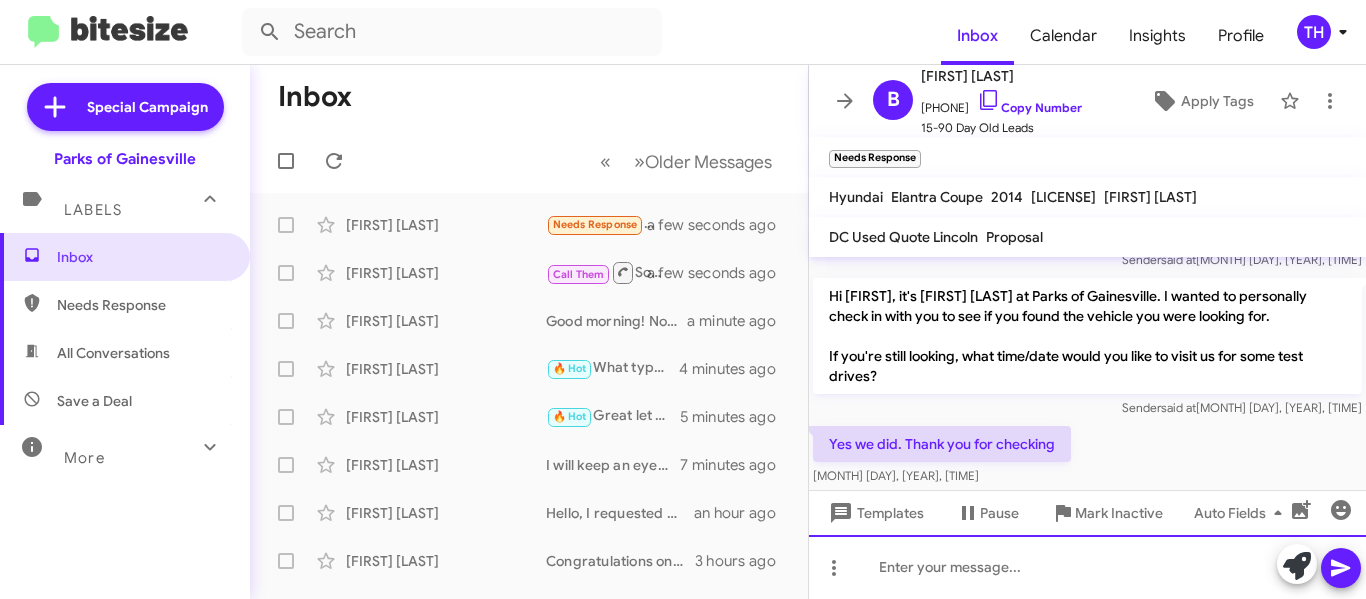 click 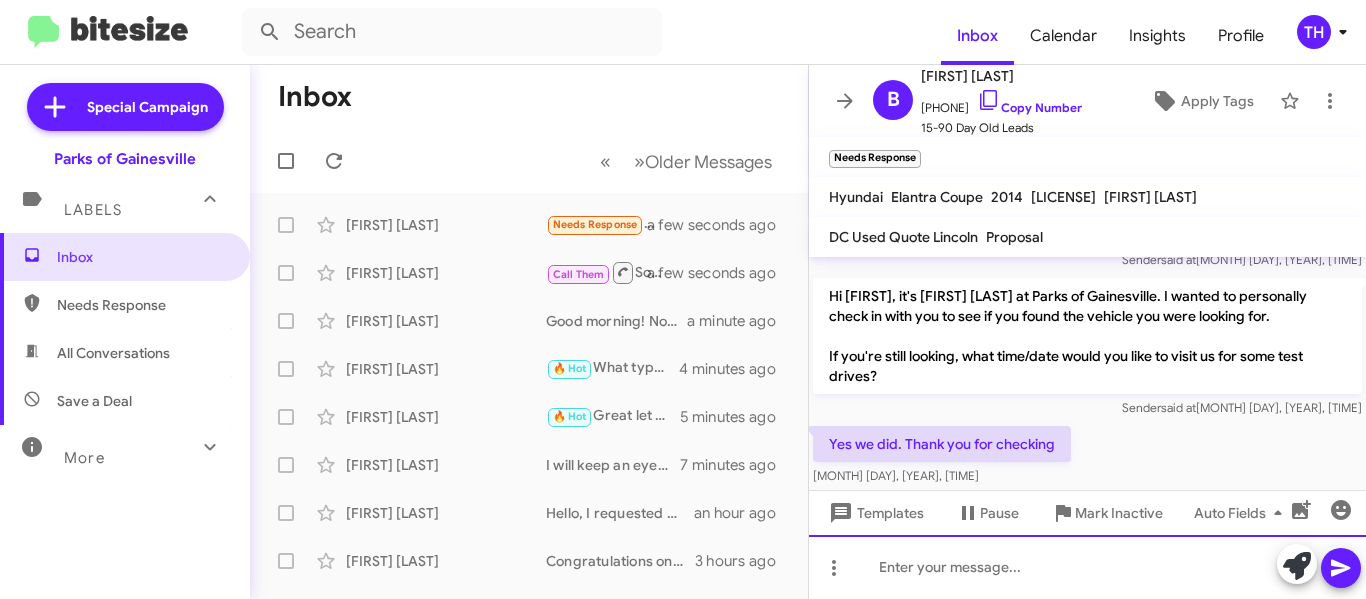 type 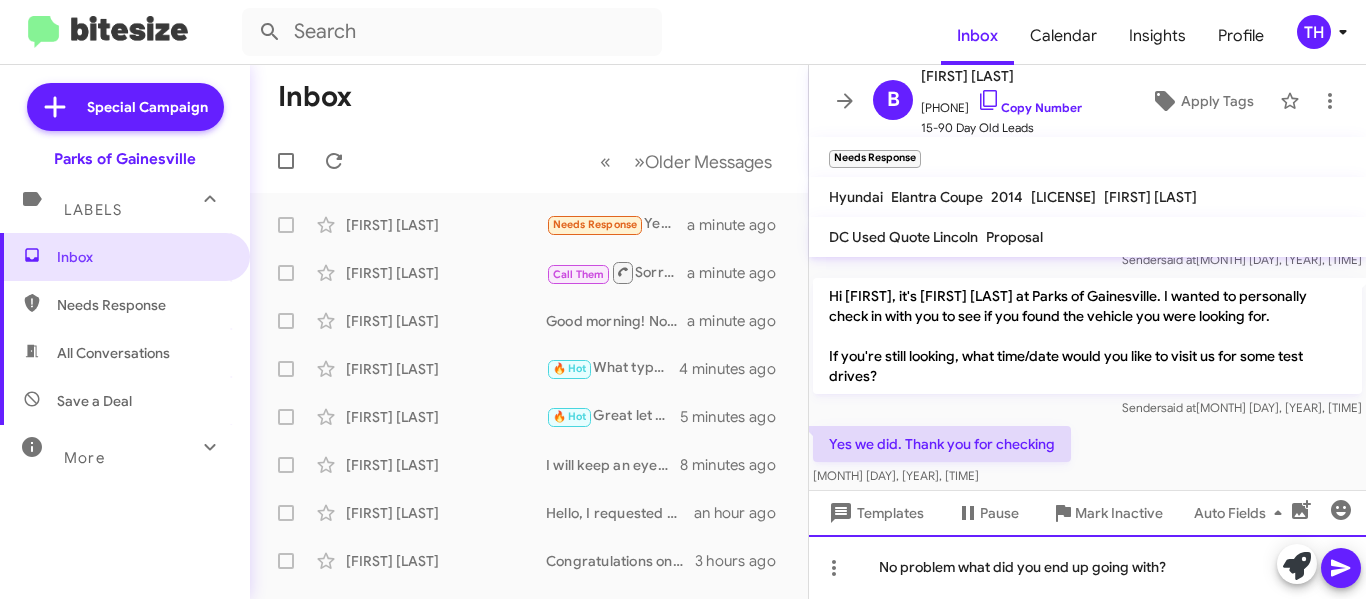 click on "No problem what did you end up going with?" 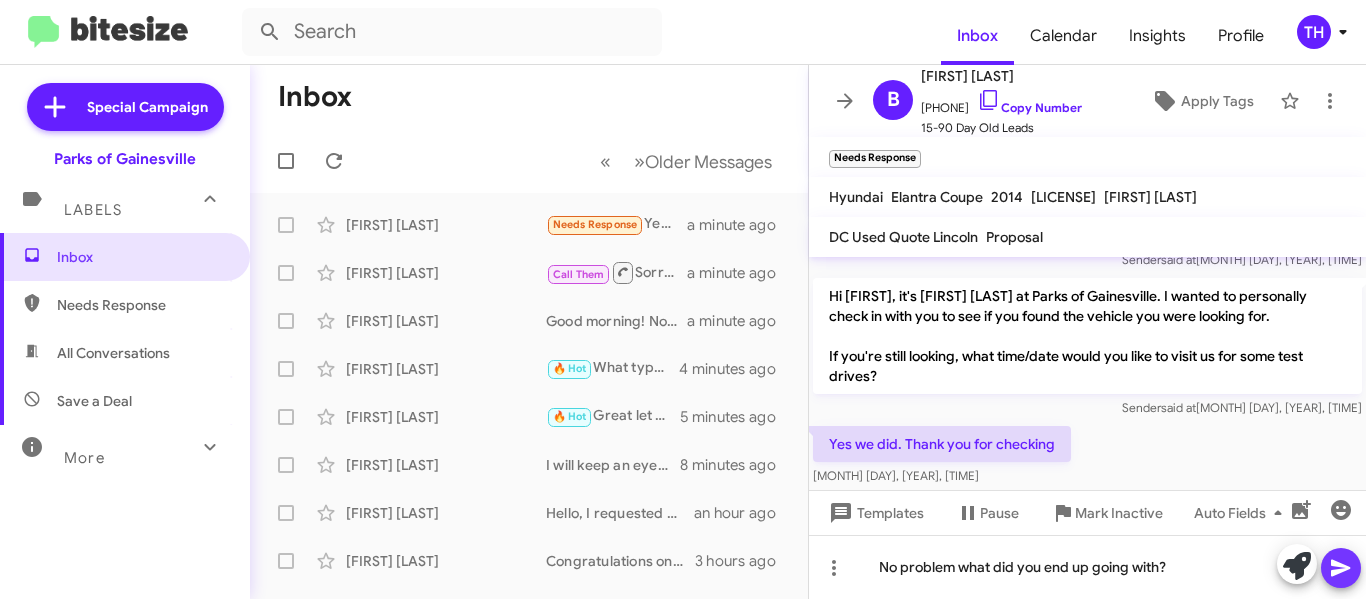 click 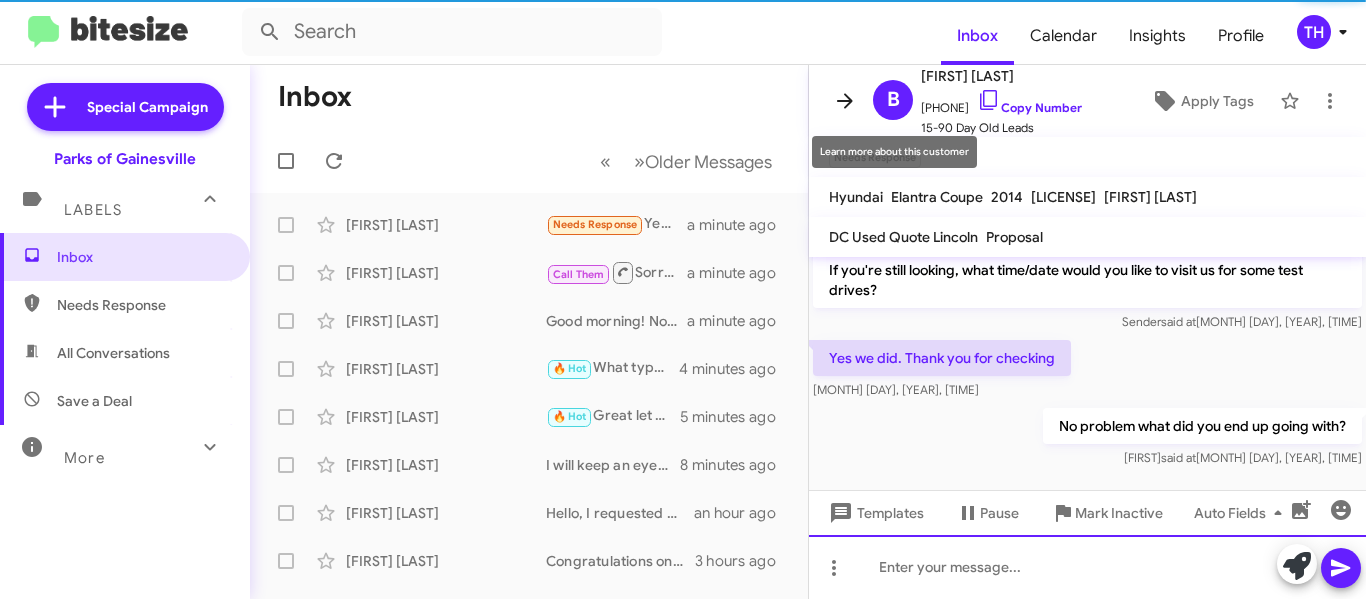 scroll, scrollTop: 185, scrollLeft: 0, axis: vertical 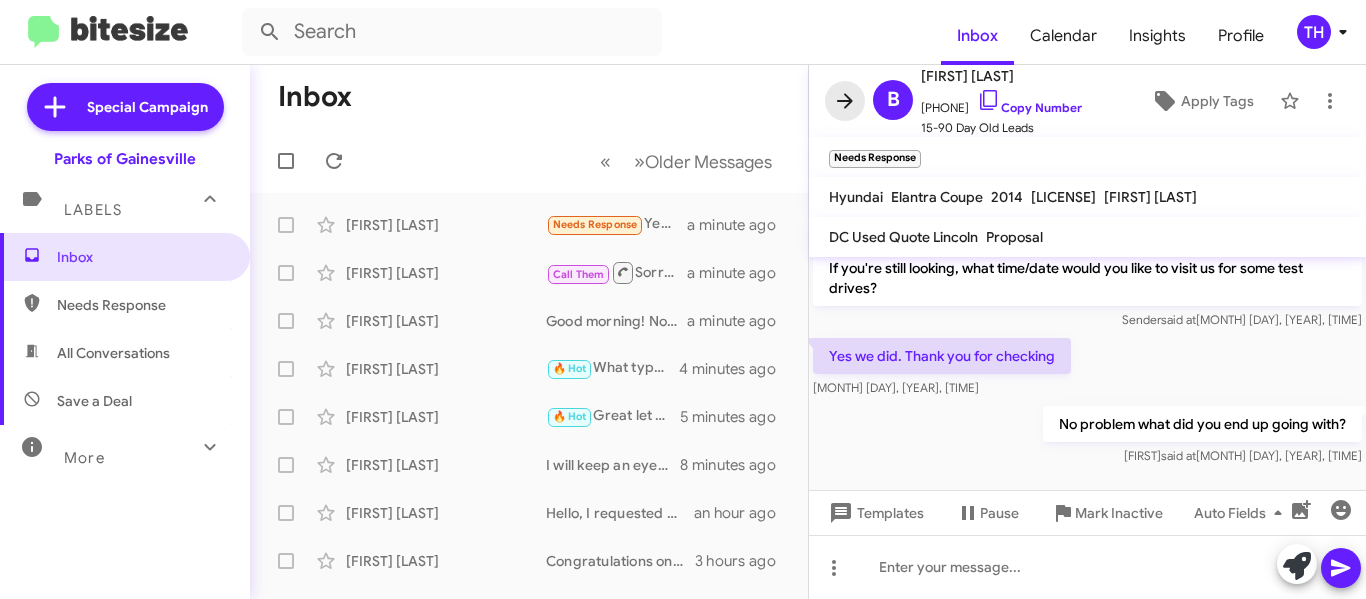 click 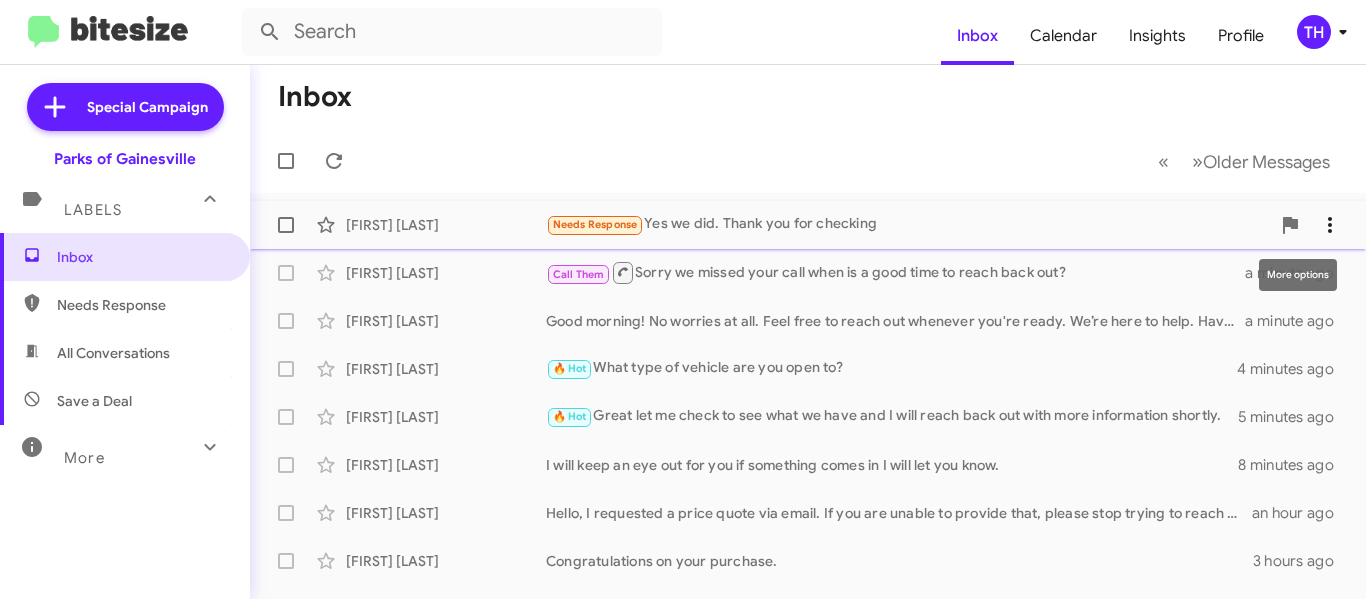 click 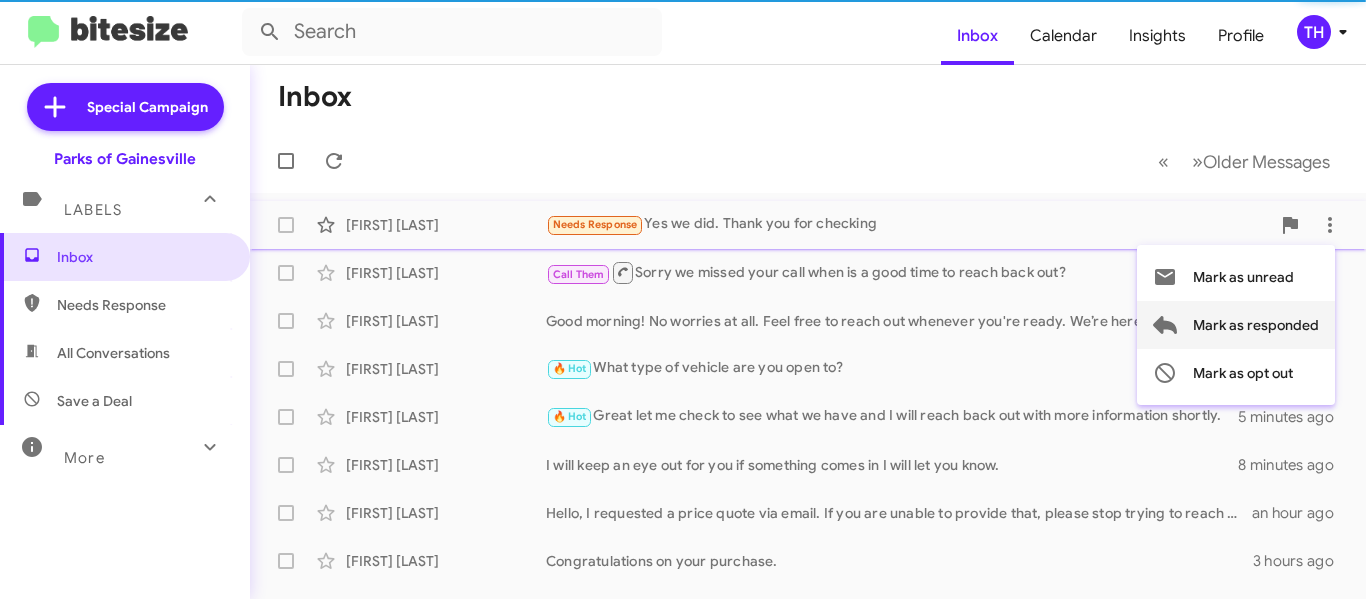 click on "Mark as responded" at bounding box center [1256, 325] 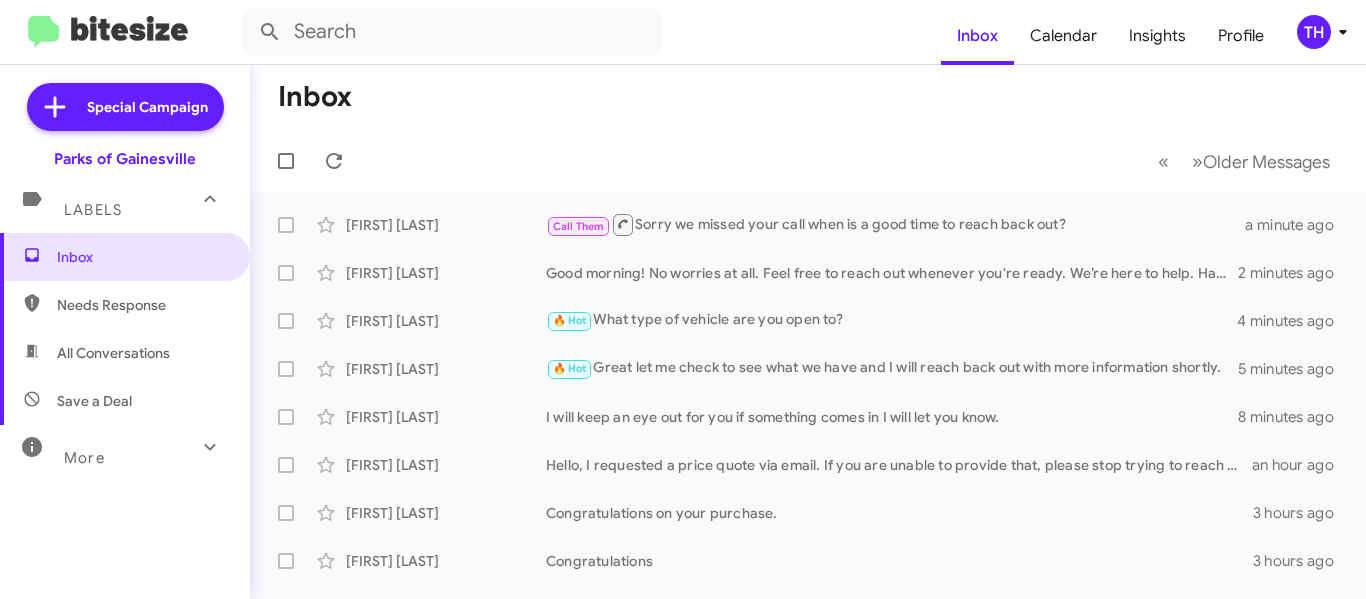 click on "Inbox" 